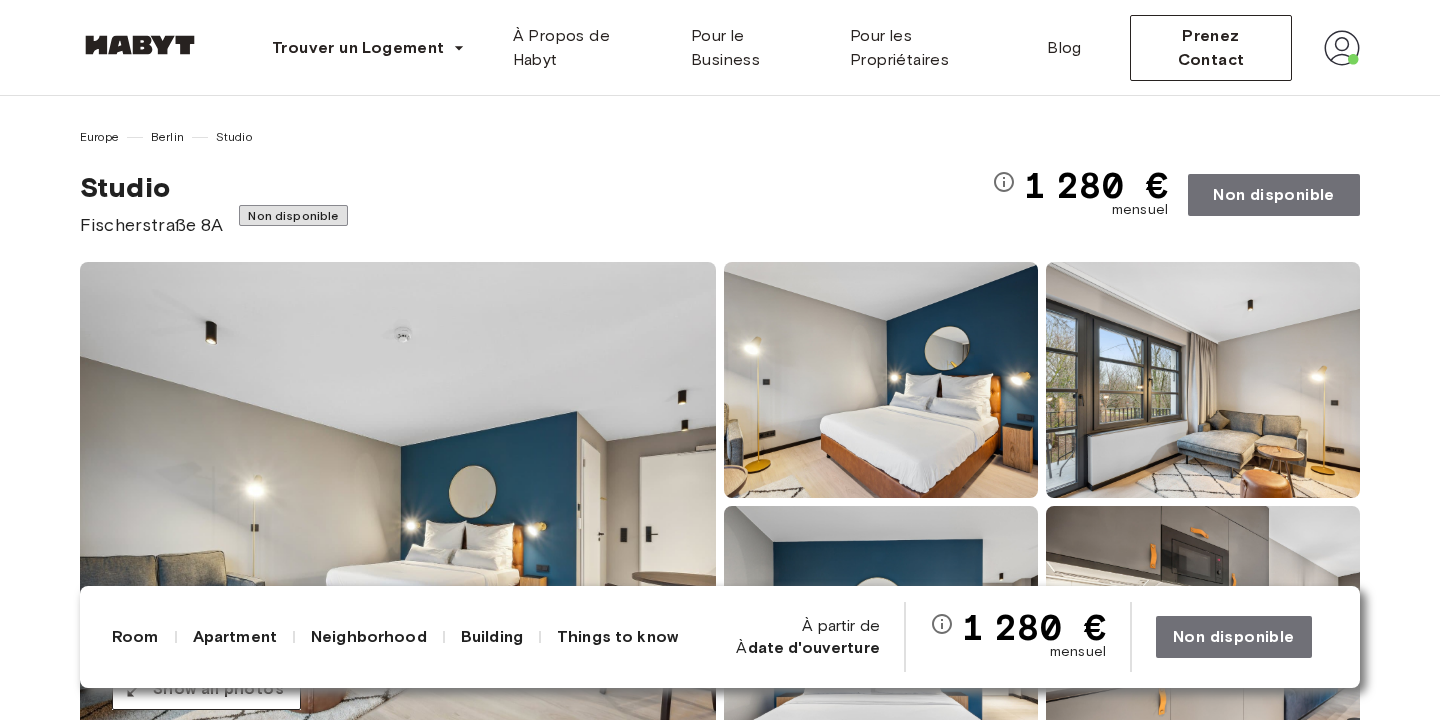 scroll, scrollTop: 0, scrollLeft: 0, axis: both 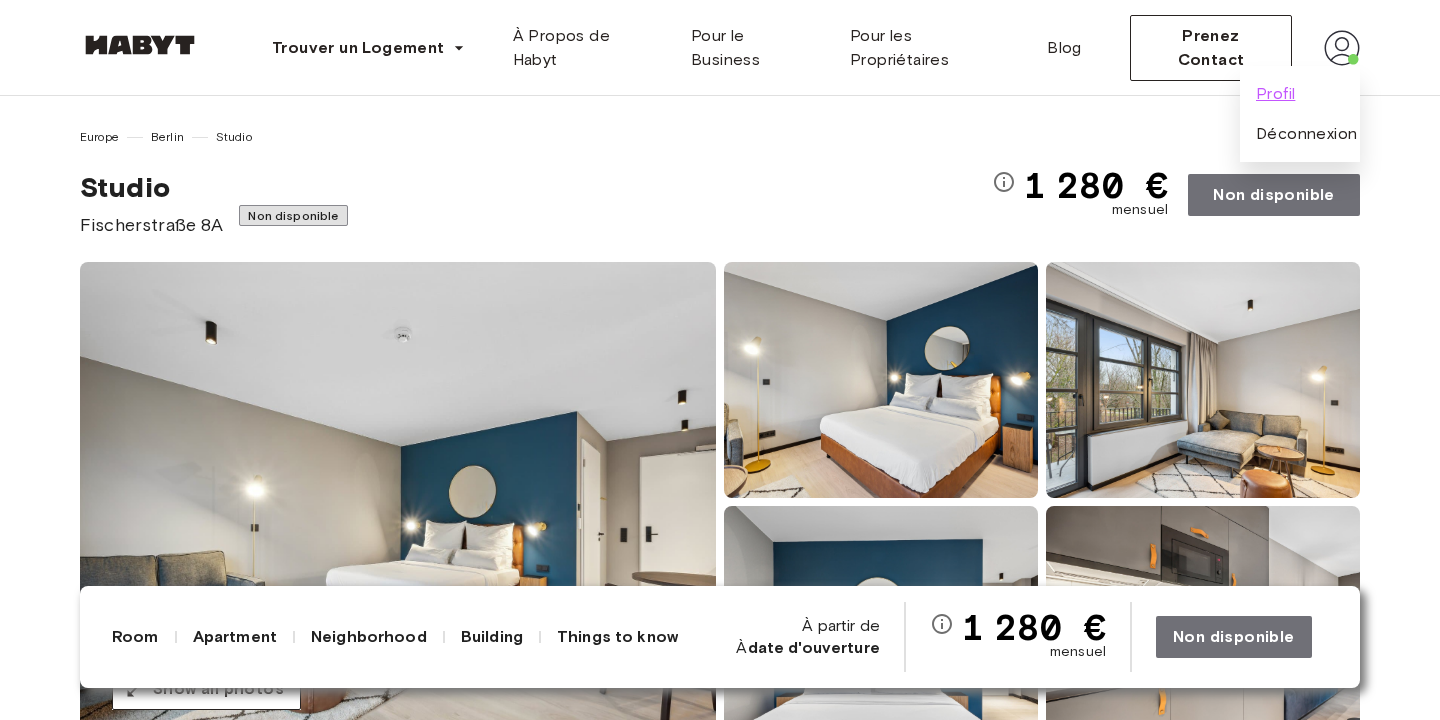click on "Profil" at bounding box center (1275, 94) 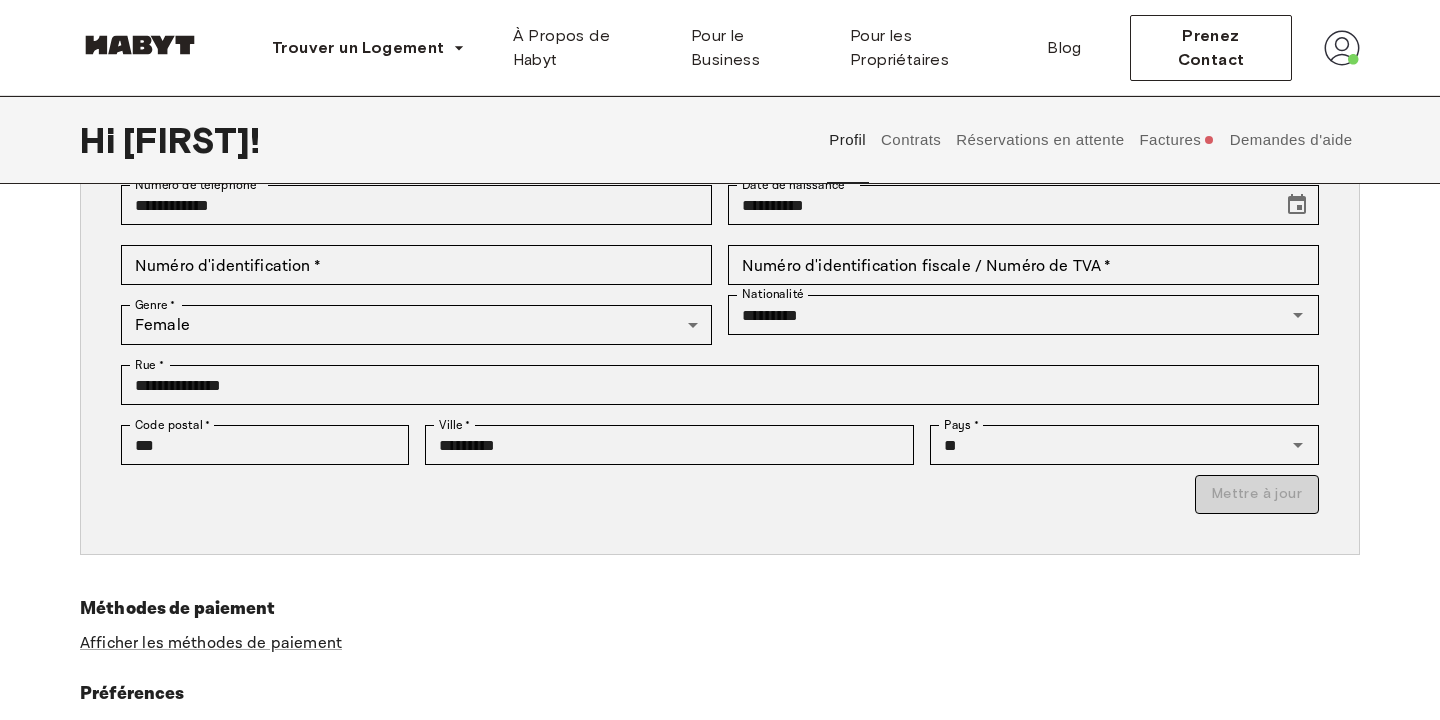 scroll, scrollTop: 0, scrollLeft: 0, axis: both 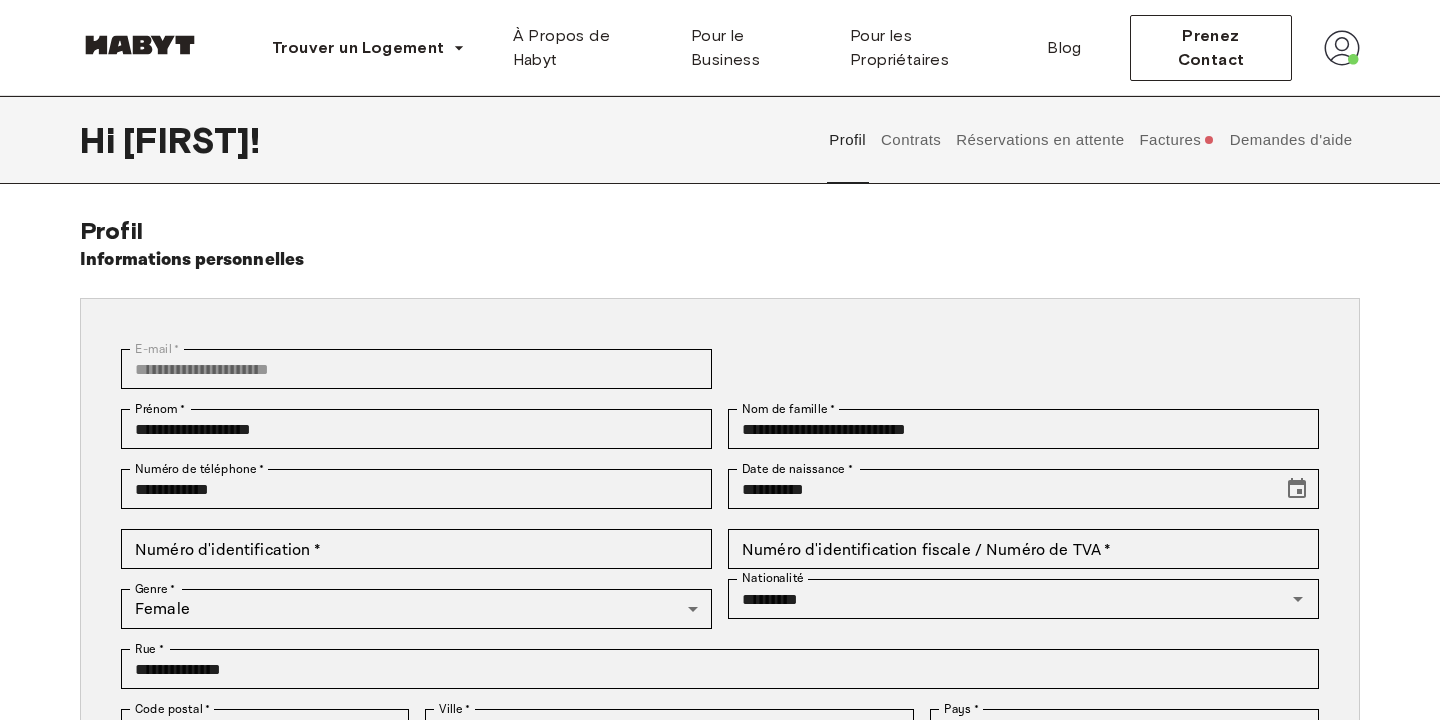 click at bounding box center (1342, 48) 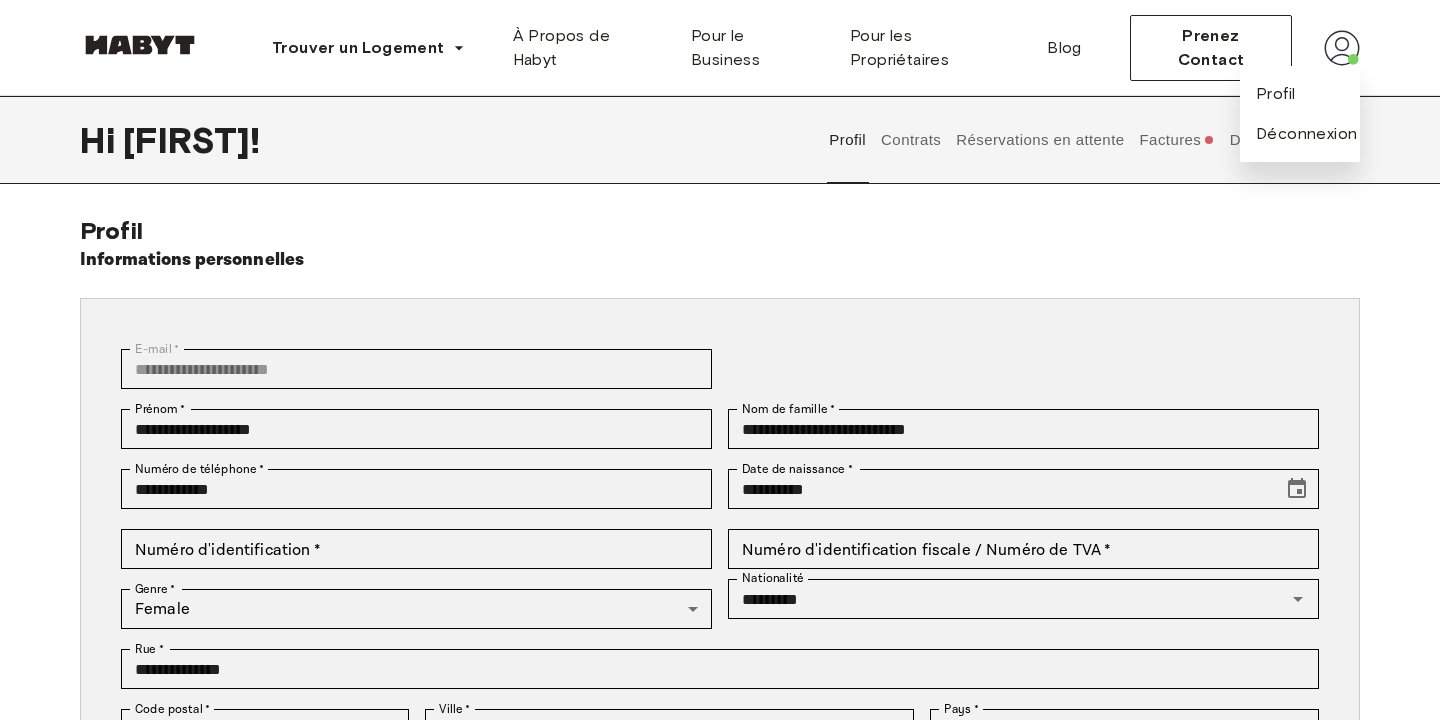 click at bounding box center (1342, 48) 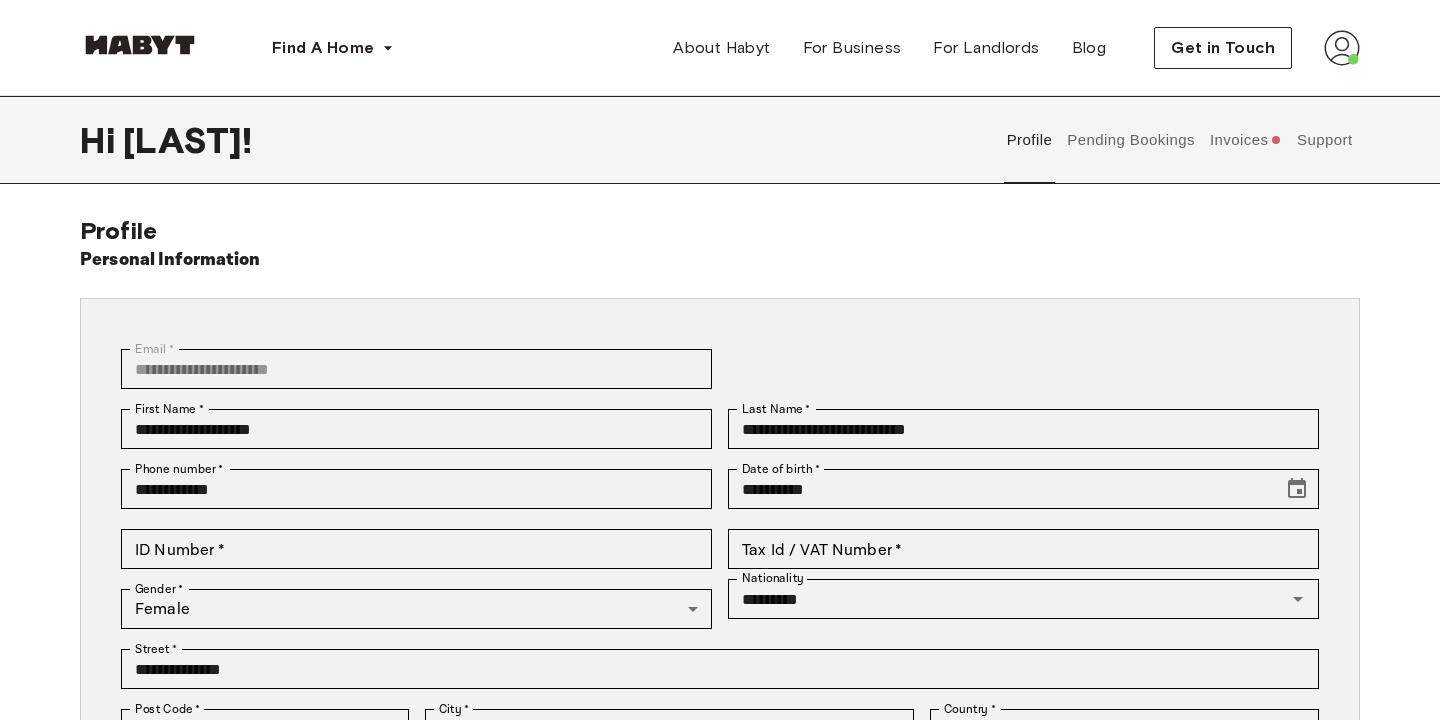 scroll, scrollTop: 0, scrollLeft: 0, axis: both 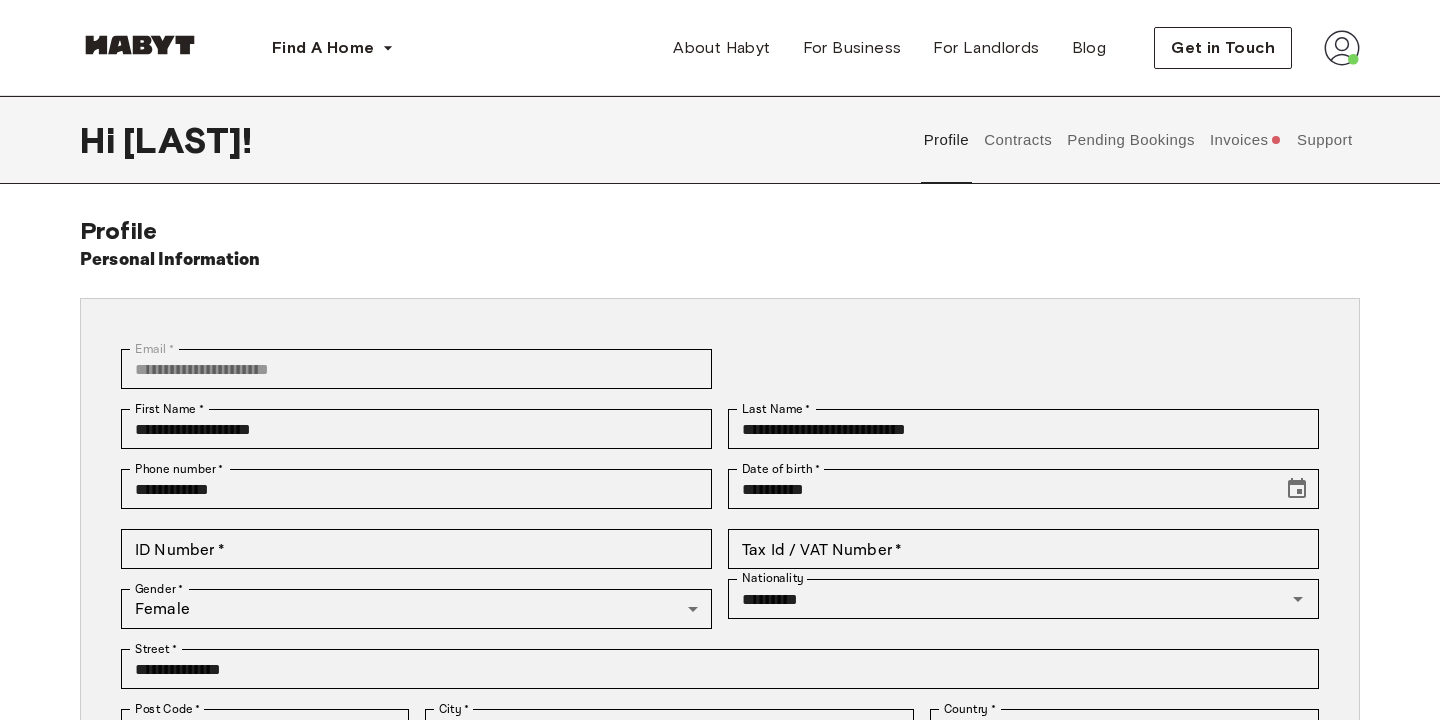 click on "Contracts" at bounding box center [1018, 140] 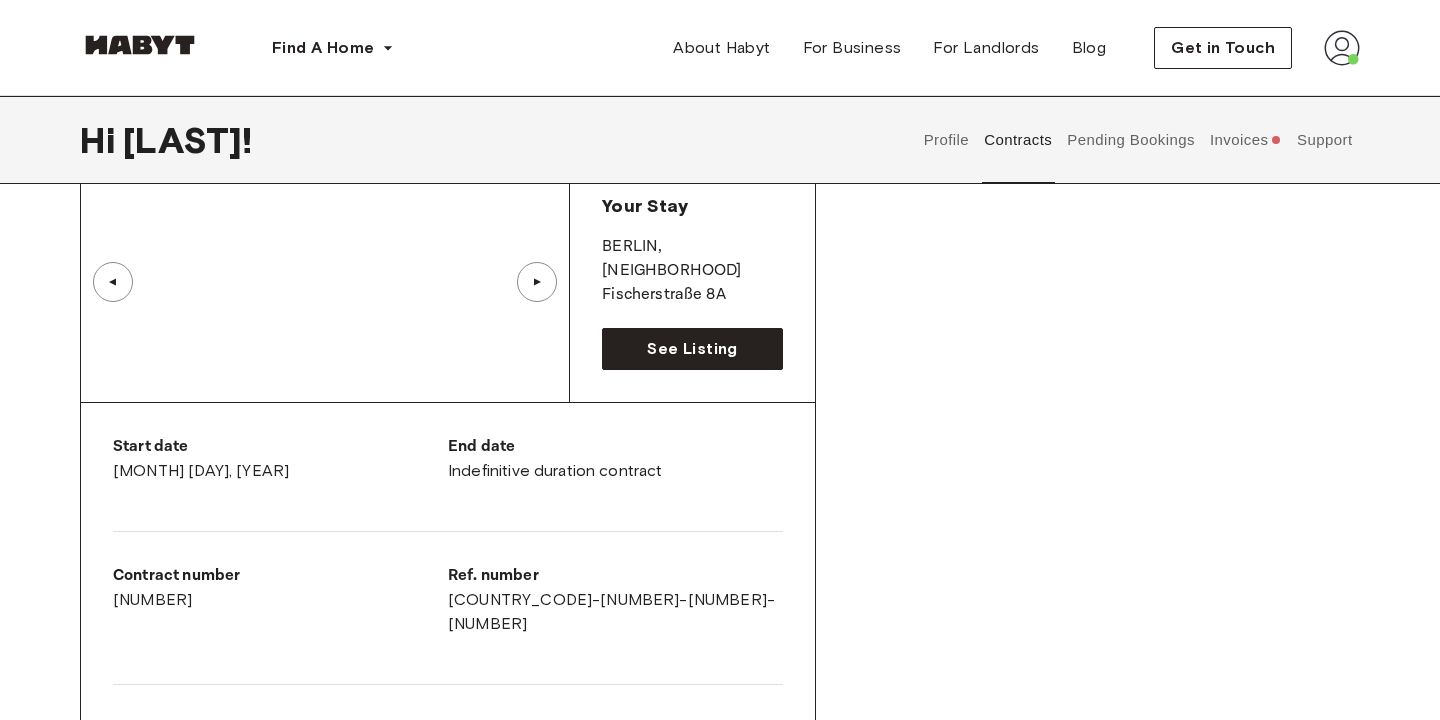 scroll, scrollTop: 0, scrollLeft: 0, axis: both 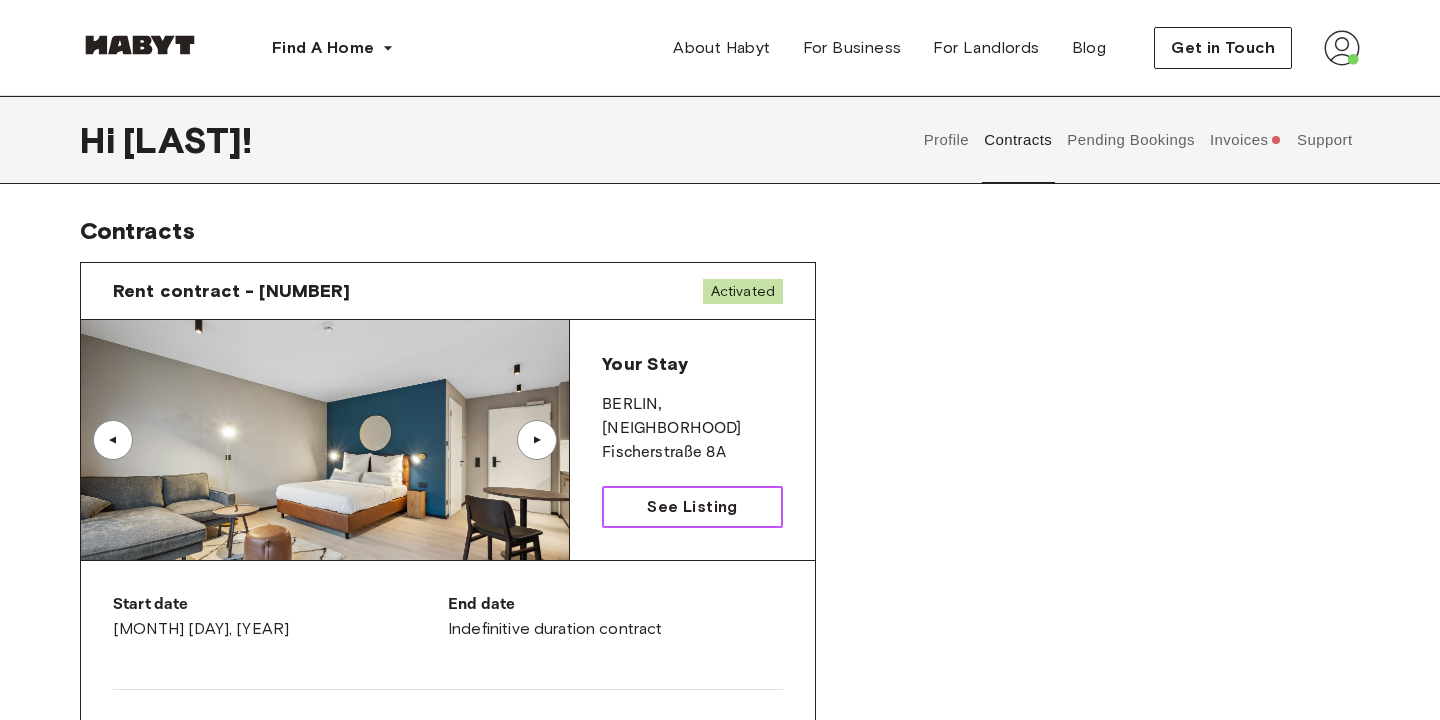 click on "See Listing" at bounding box center [692, 507] 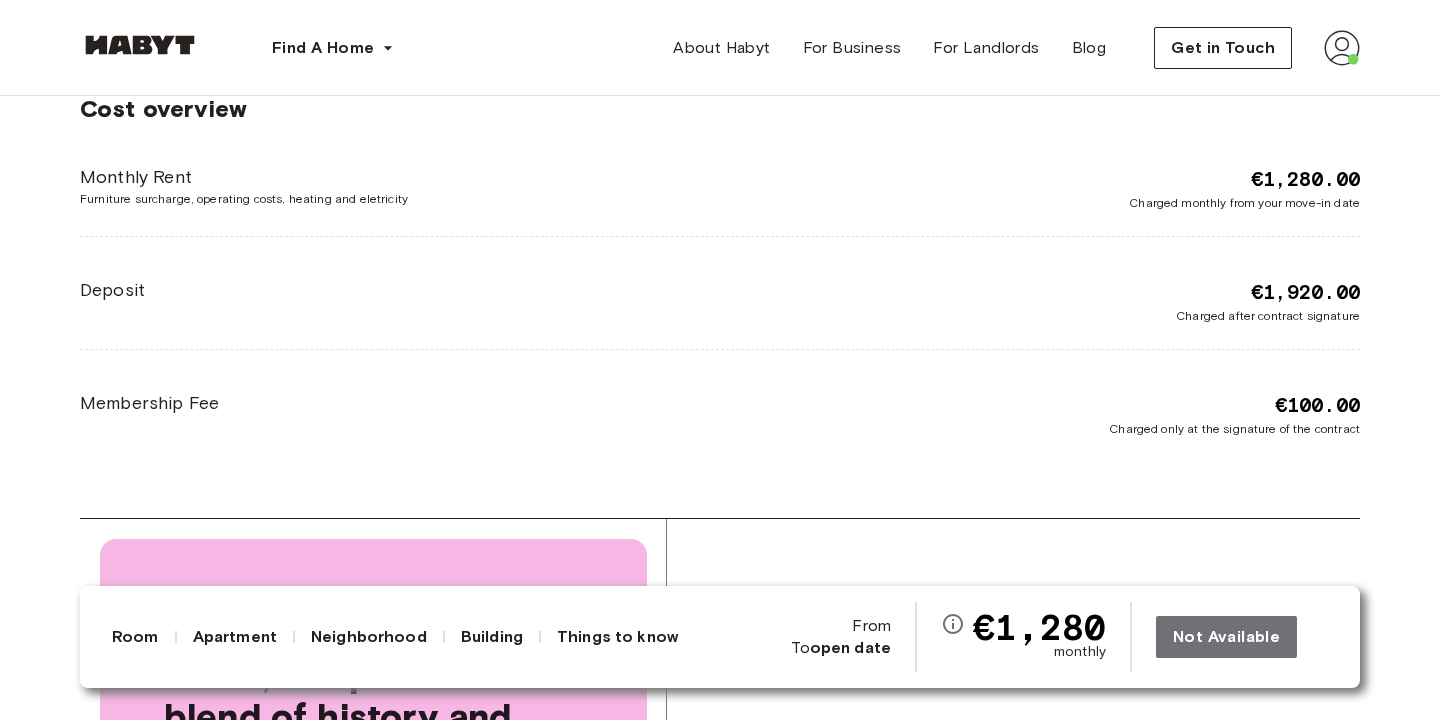 scroll, scrollTop: 3139, scrollLeft: 0, axis: vertical 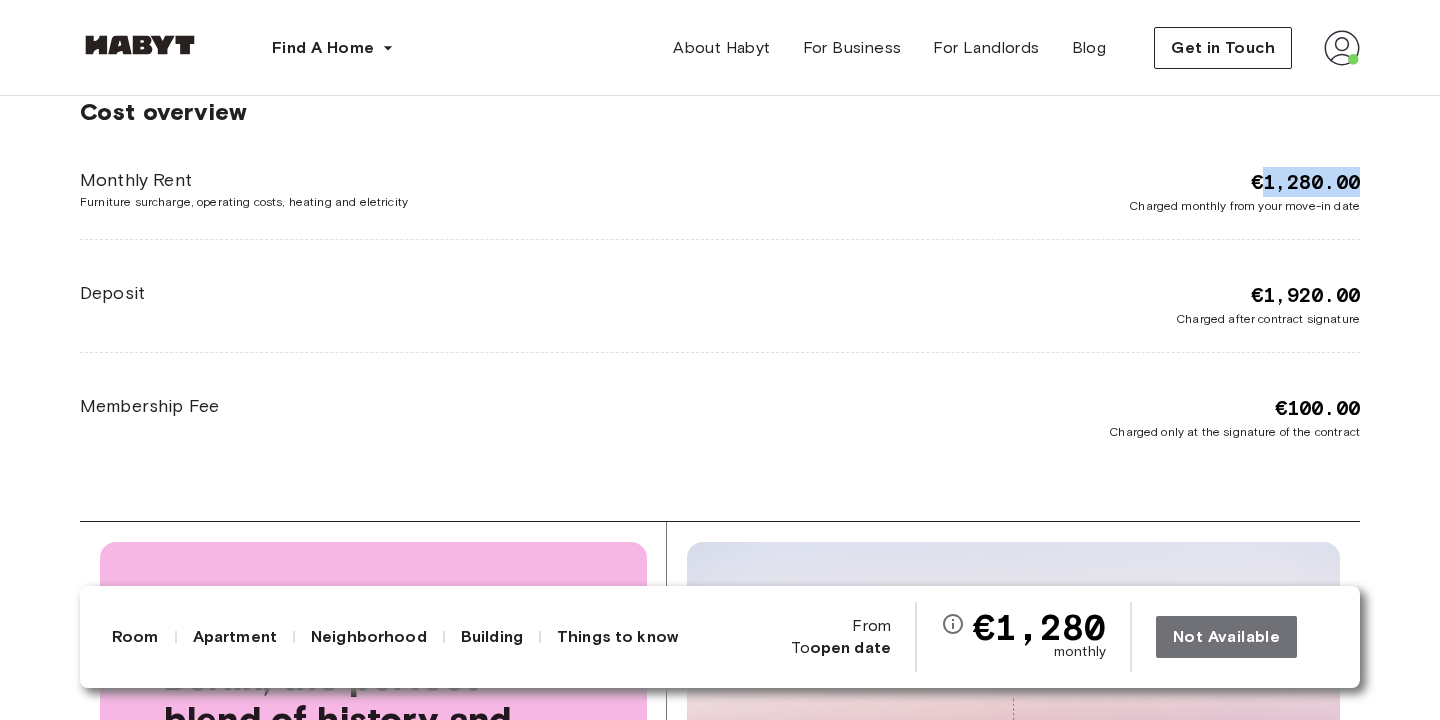 drag, startPoint x: 1267, startPoint y: 179, endPoint x: 1410, endPoint y: 170, distance: 143.28294 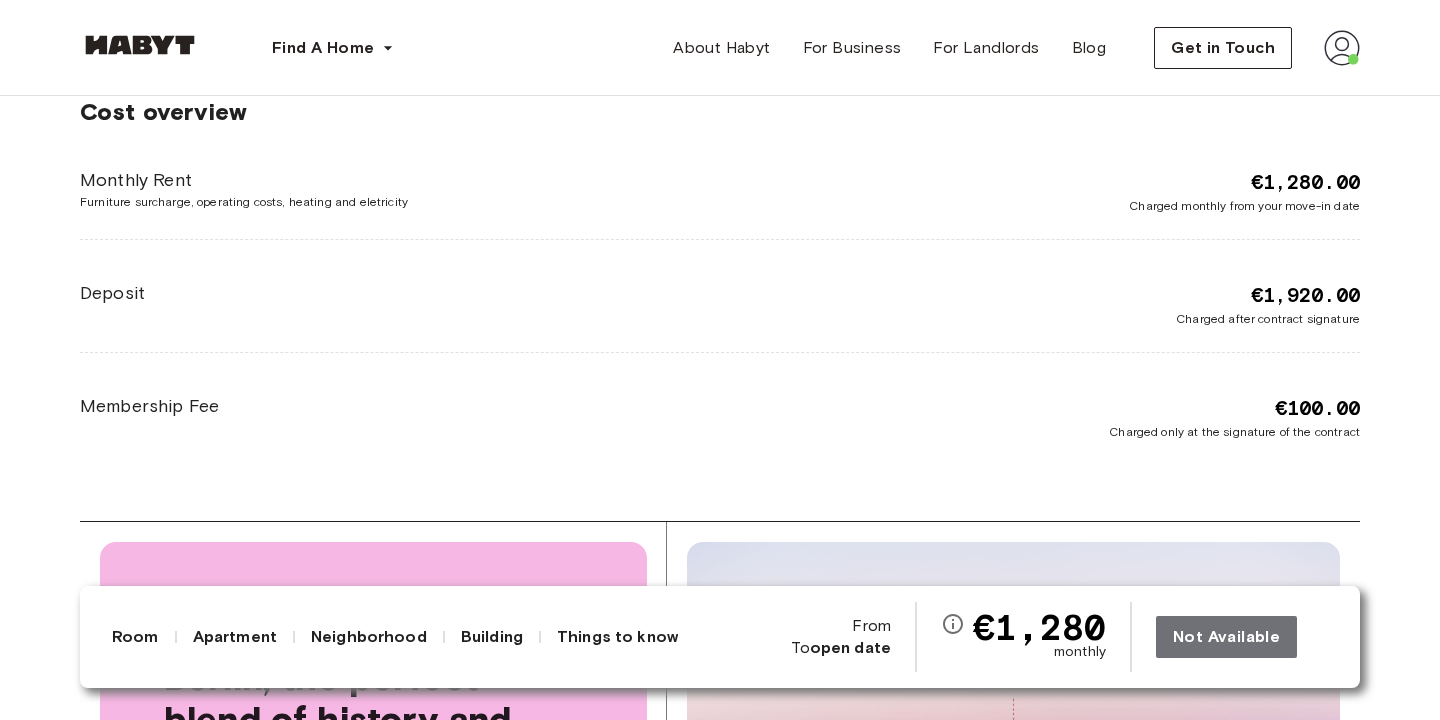 click on "Cost overview Monthly Rent Furniture surcharge, operating costs, heating and eletricity [CURRENCY][NUMBER] Charged monthly from your move-in date Deposit [CURRENCY][NUMBER] Charged after contract signature Membership Fee [CURRENCY][NUMBER] Charged only at the signature of the contract" at bounding box center [720, 269] 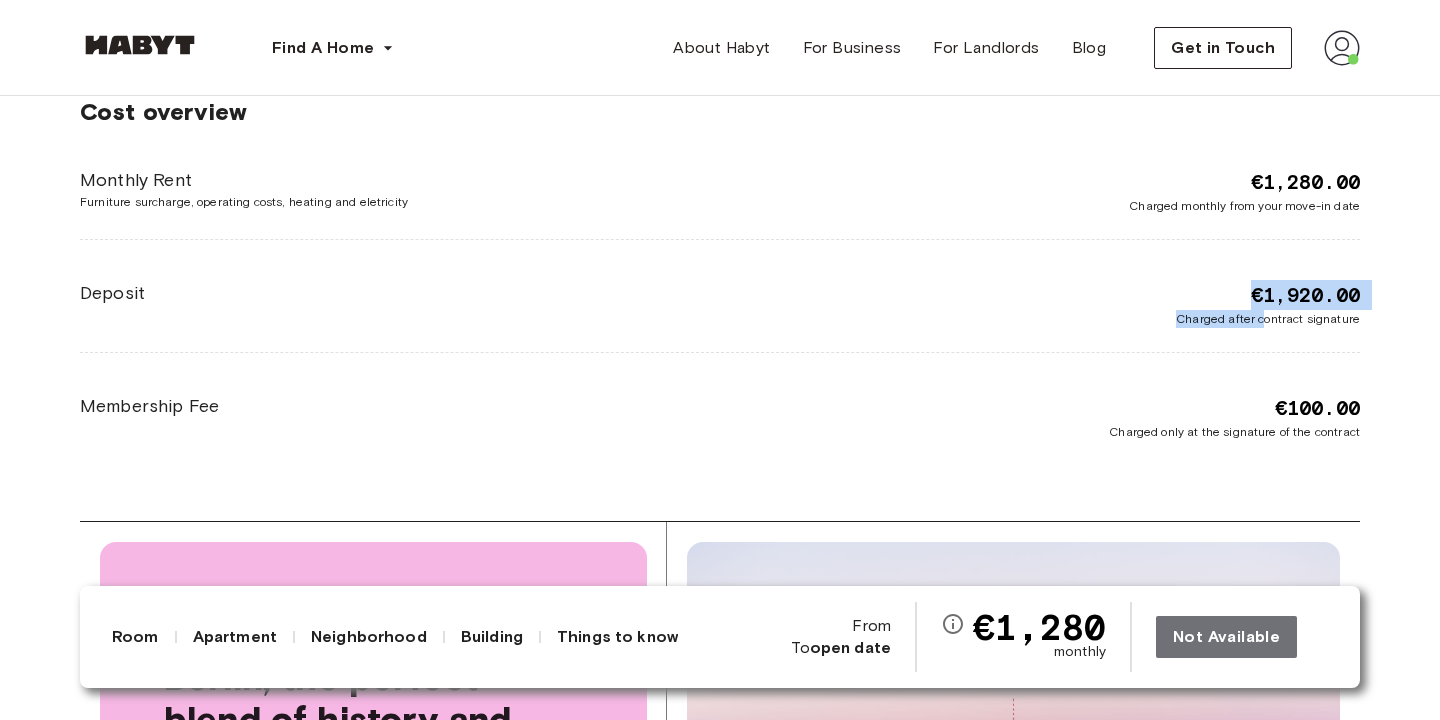 drag, startPoint x: 1263, startPoint y: 310, endPoint x: 1362, endPoint y: 279, distance: 103.74006 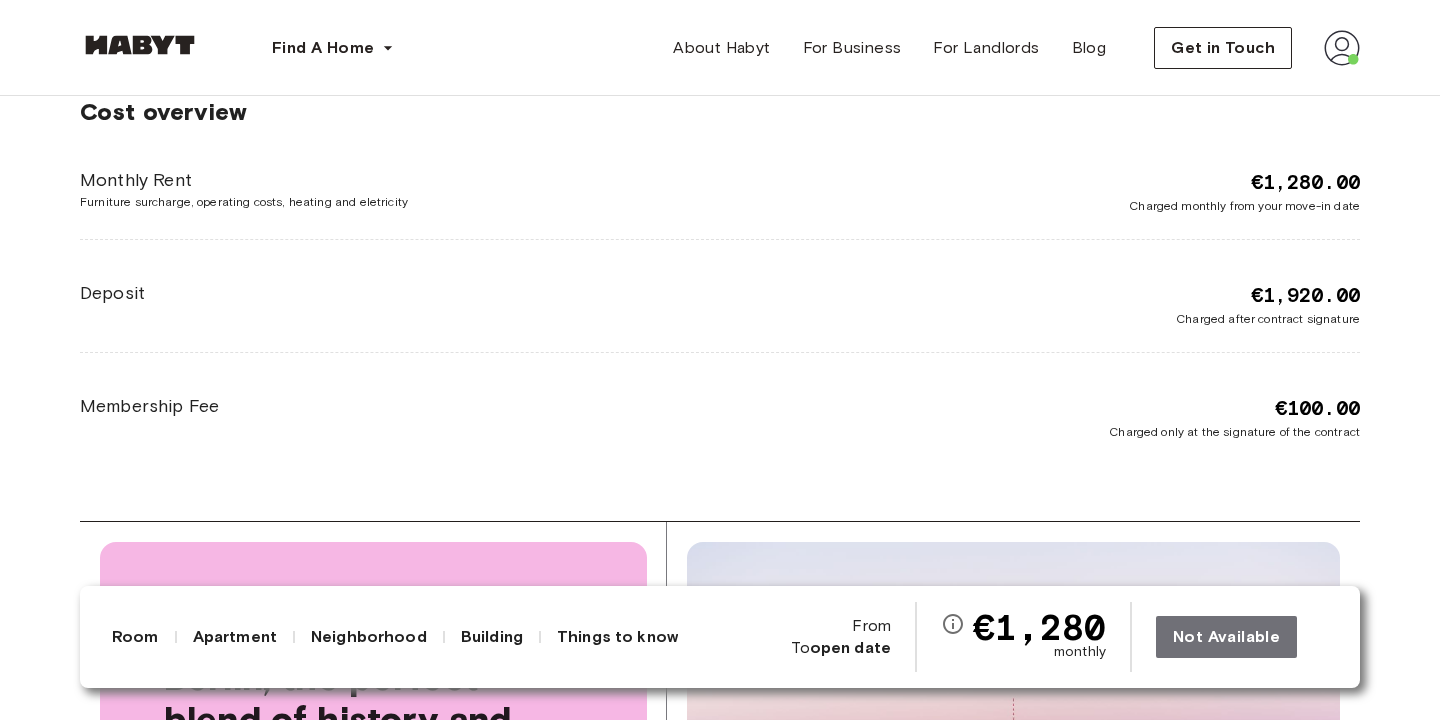 click on "Cost overview Monthly Rent Furniture surcharge, operating costs, heating and eletricity [CURRENCY][NUMBER] Charged monthly from your move-in date Deposit [CURRENCY][NUMBER] Charged after contract signature Membership Fee [CURRENCY][NUMBER] Charged only at the signature of the contract" at bounding box center [720, 269] 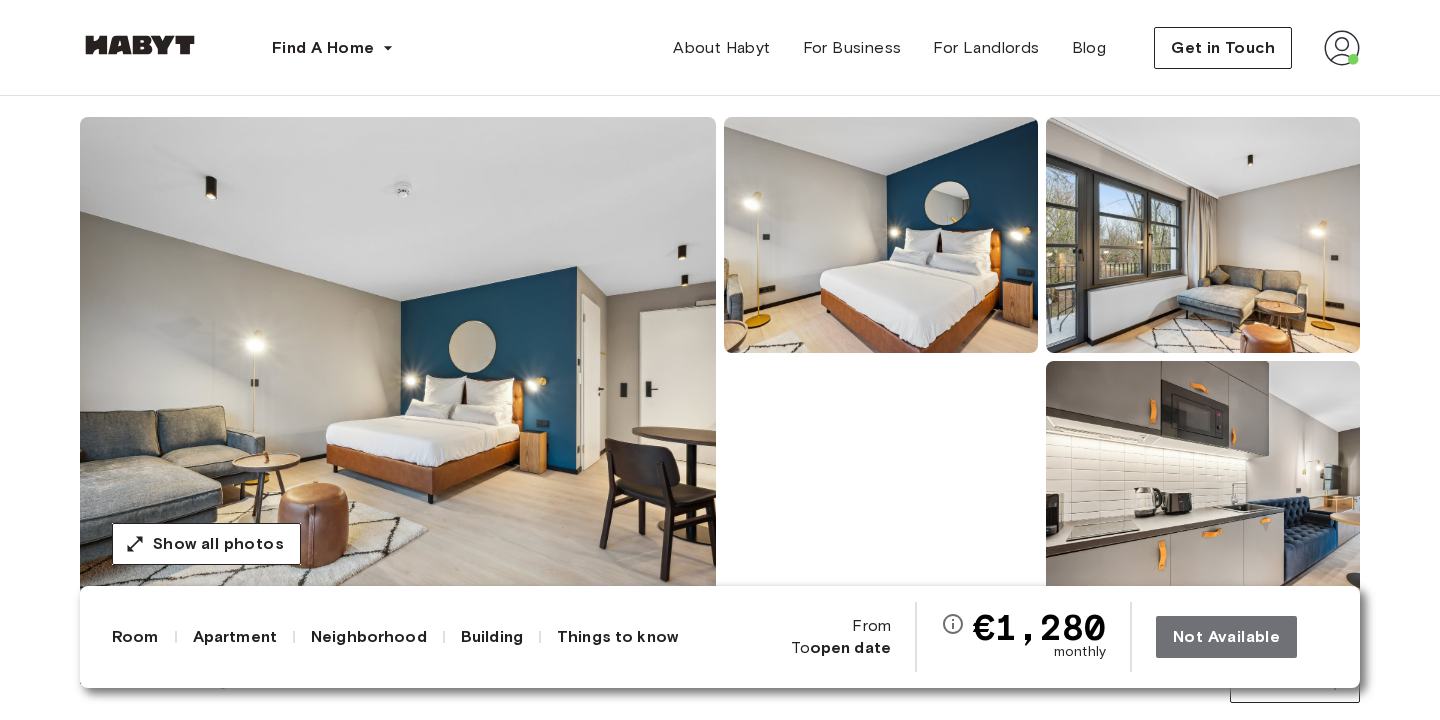 scroll, scrollTop: 0, scrollLeft: 0, axis: both 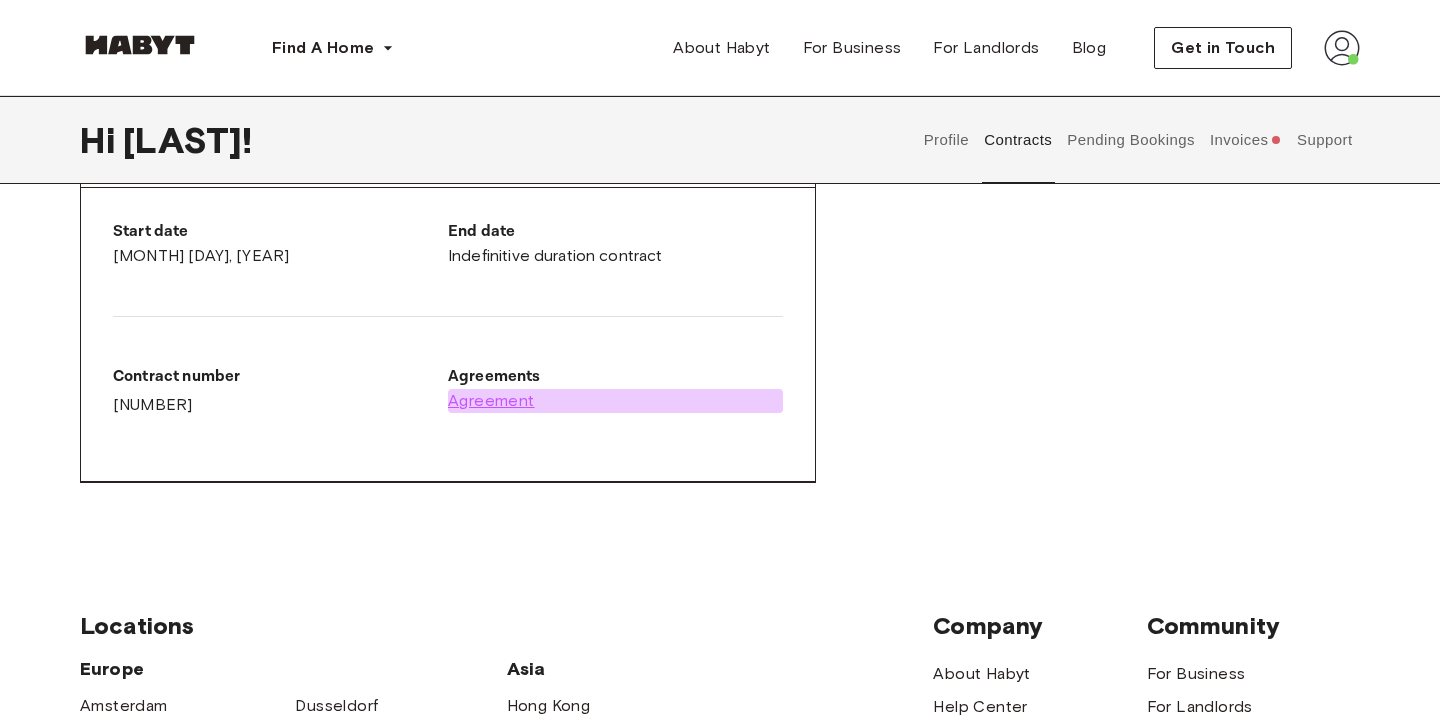 click on "Agreement" at bounding box center [491, 401] 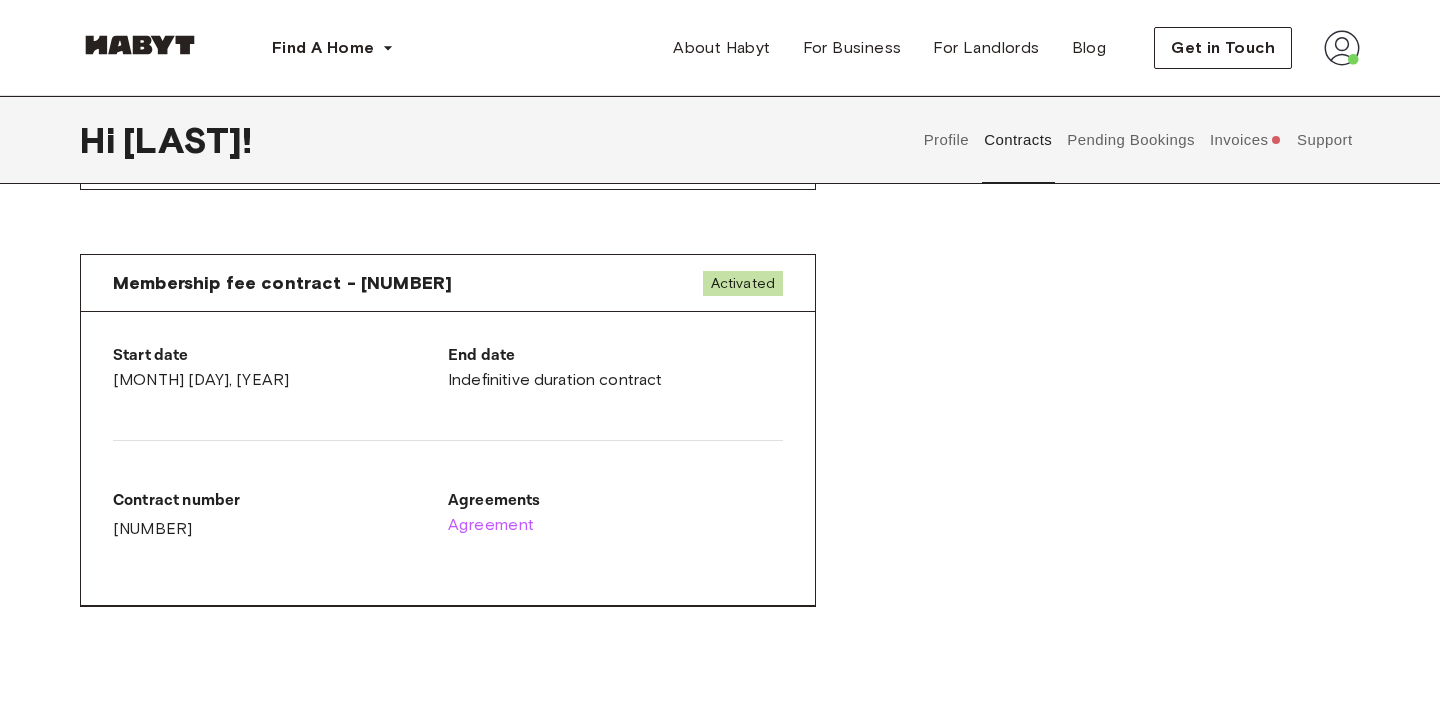 scroll, scrollTop: 1013, scrollLeft: 0, axis: vertical 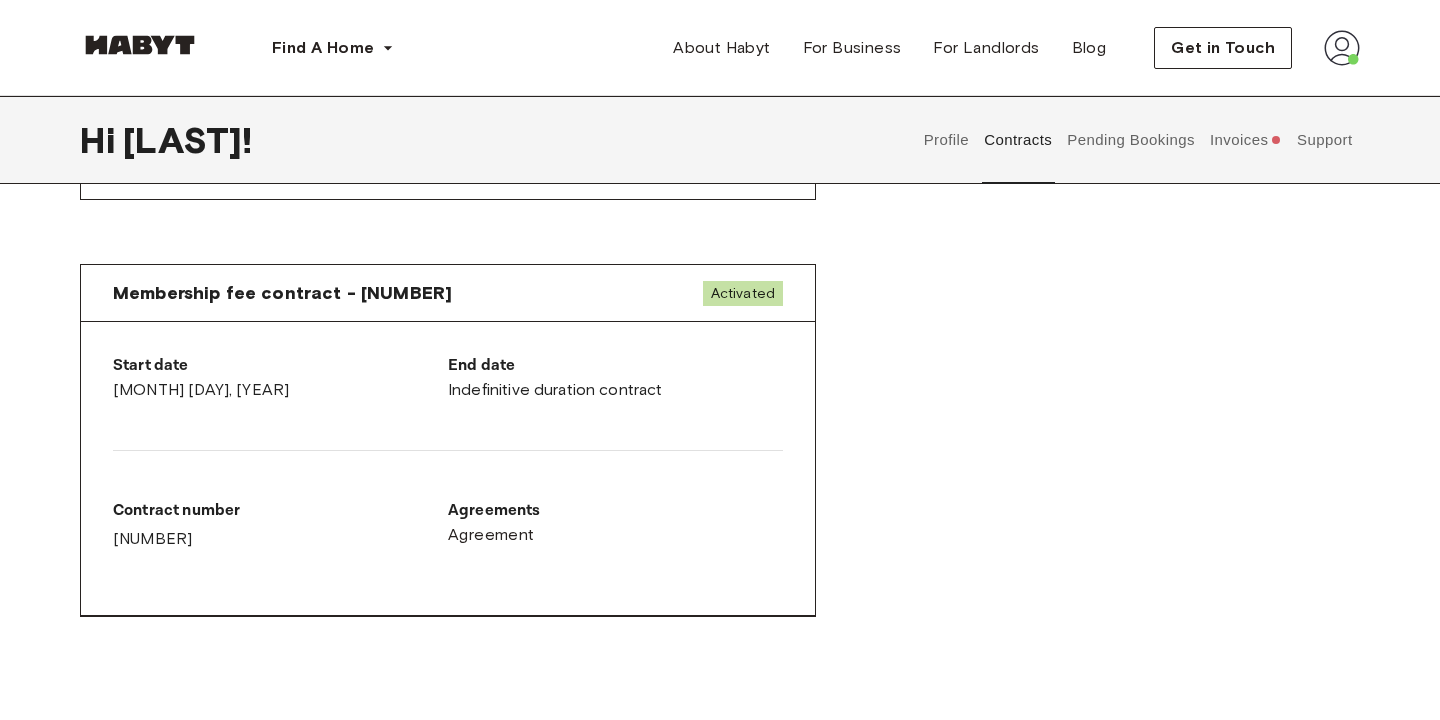 click on "Activated" at bounding box center (743, 293) 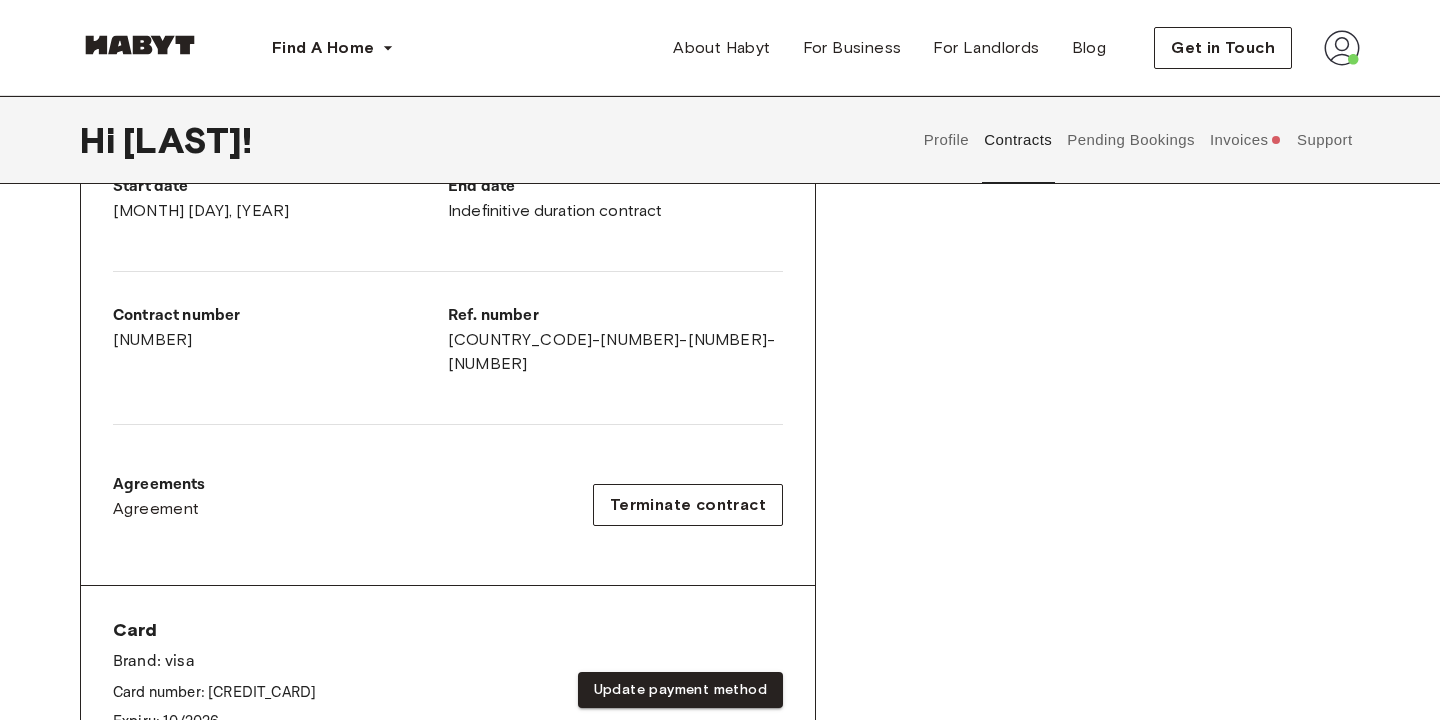 scroll, scrollTop: 0, scrollLeft: 0, axis: both 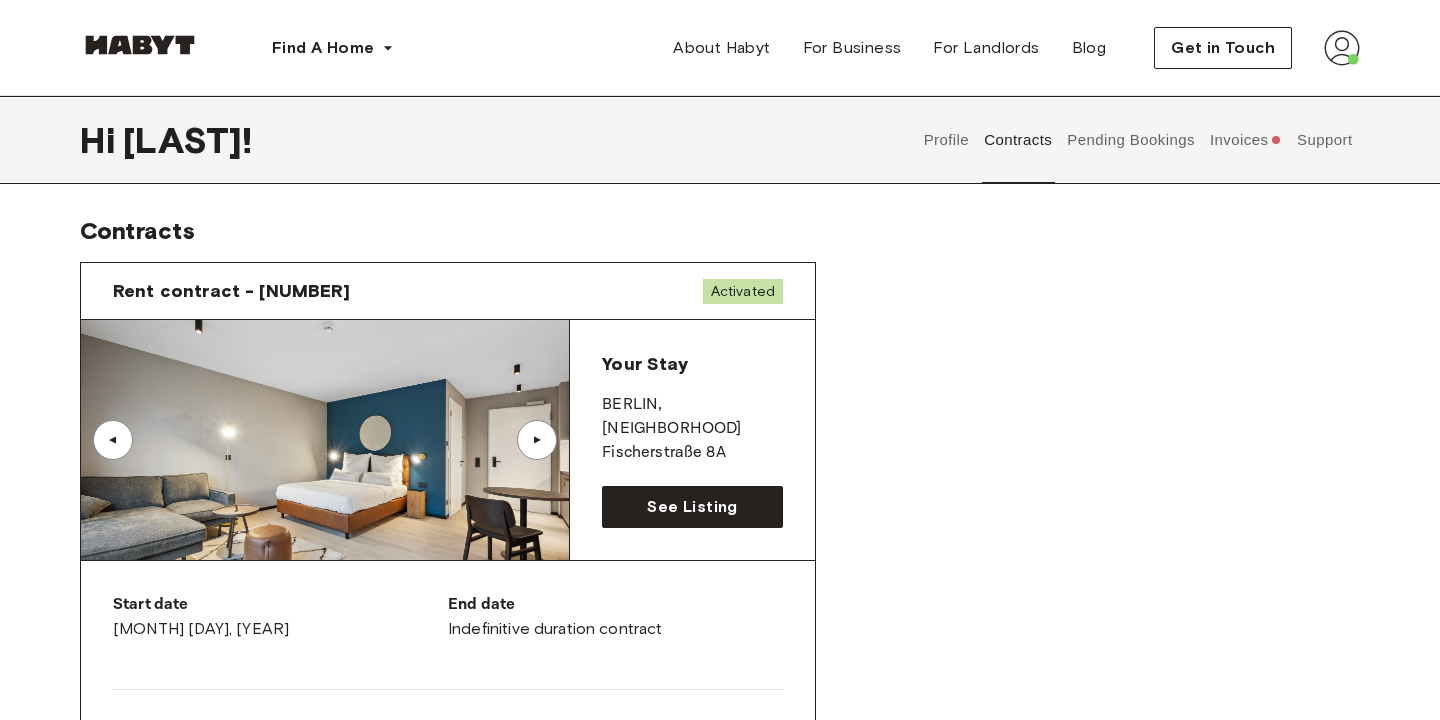 click on "Invoices" at bounding box center [1245, 140] 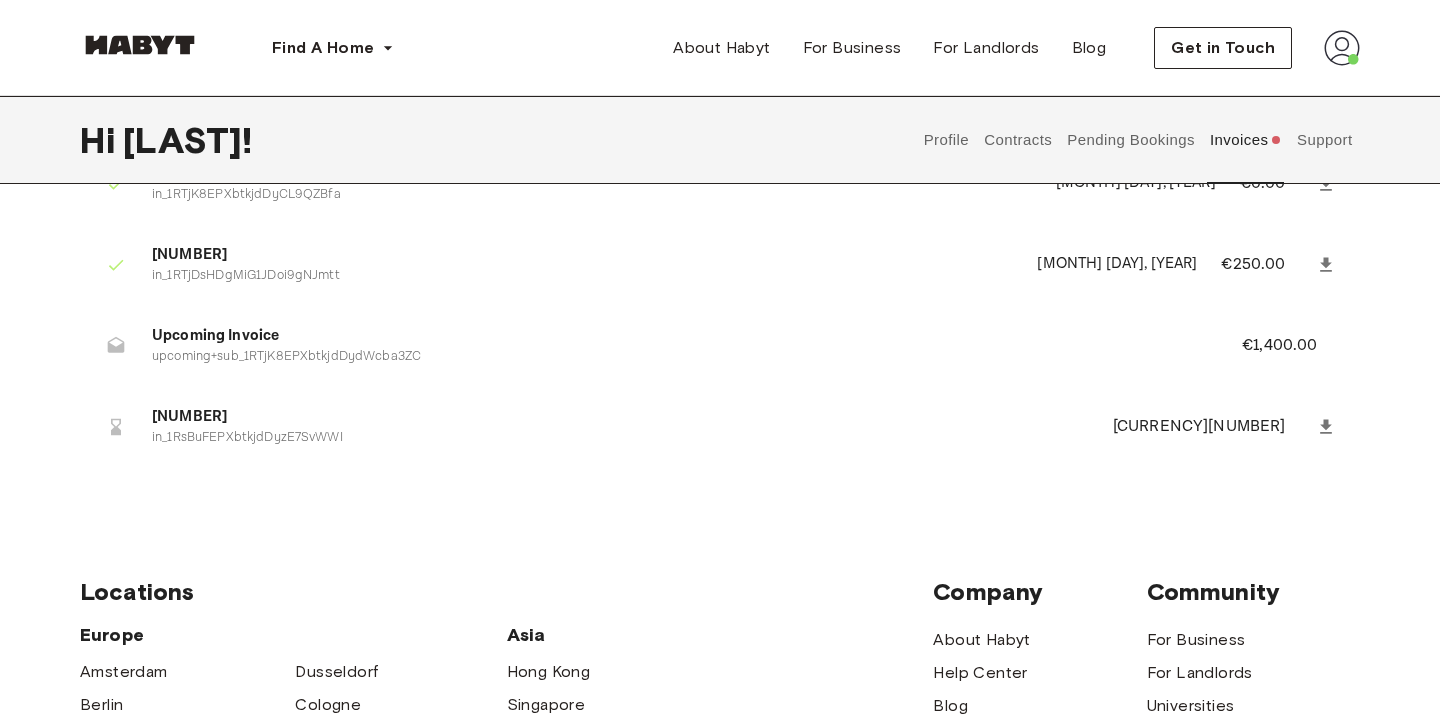 scroll, scrollTop: 200, scrollLeft: 0, axis: vertical 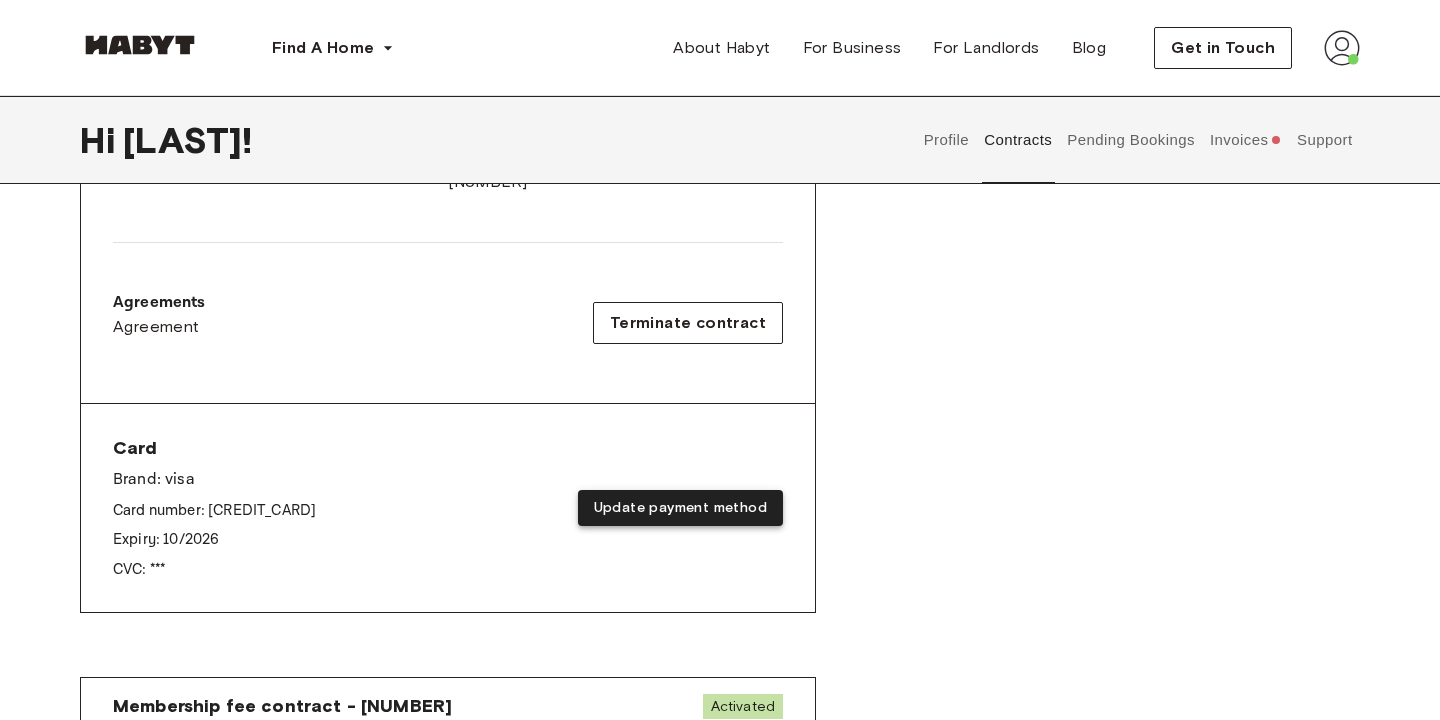 click on "Update payment method" at bounding box center [680, 508] 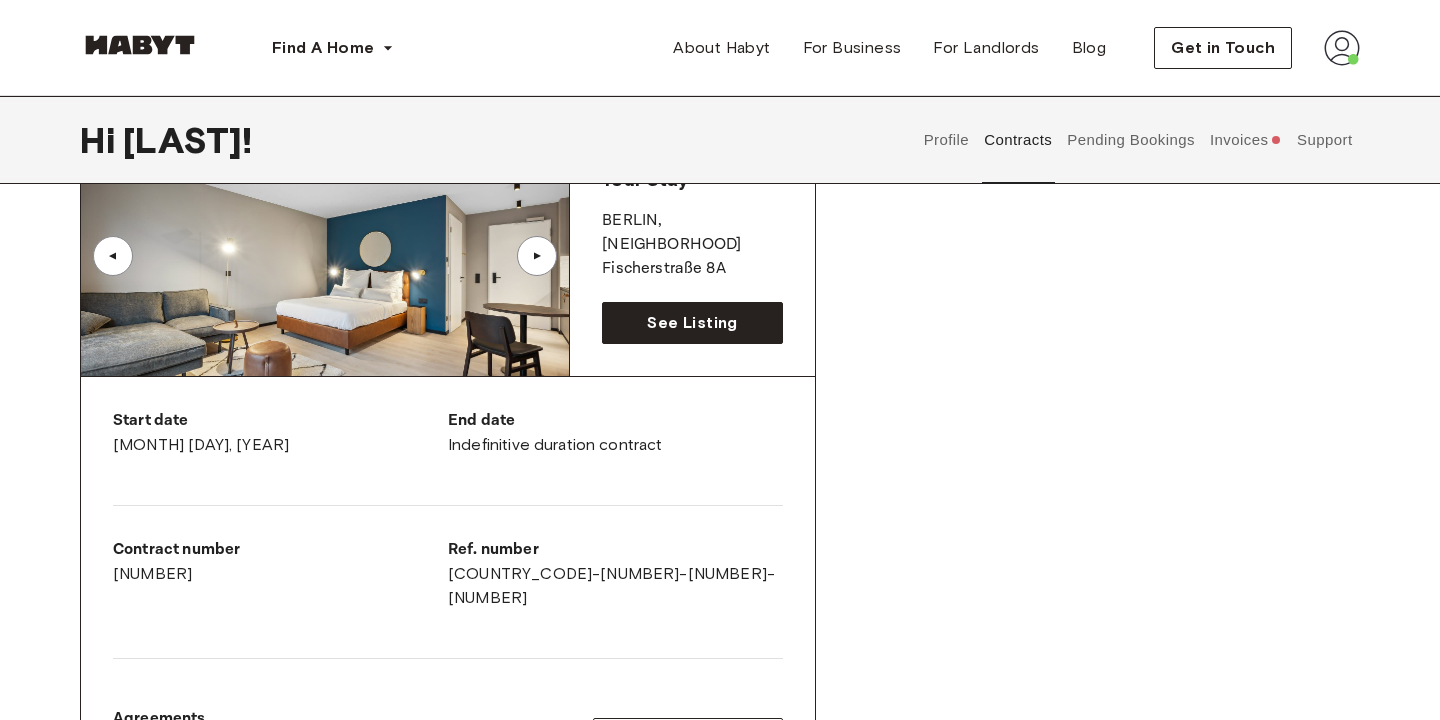 scroll, scrollTop: 0, scrollLeft: 0, axis: both 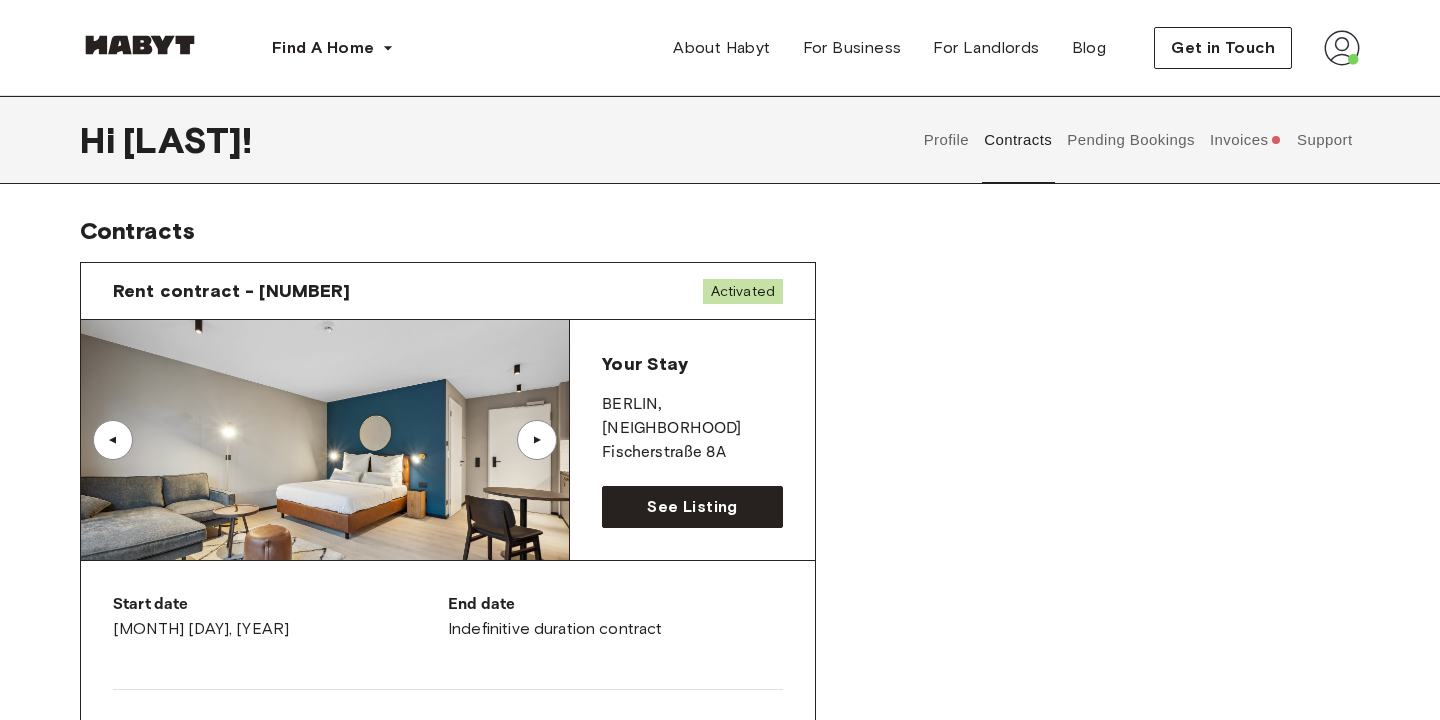 click on "Invoices" at bounding box center (1245, 140) 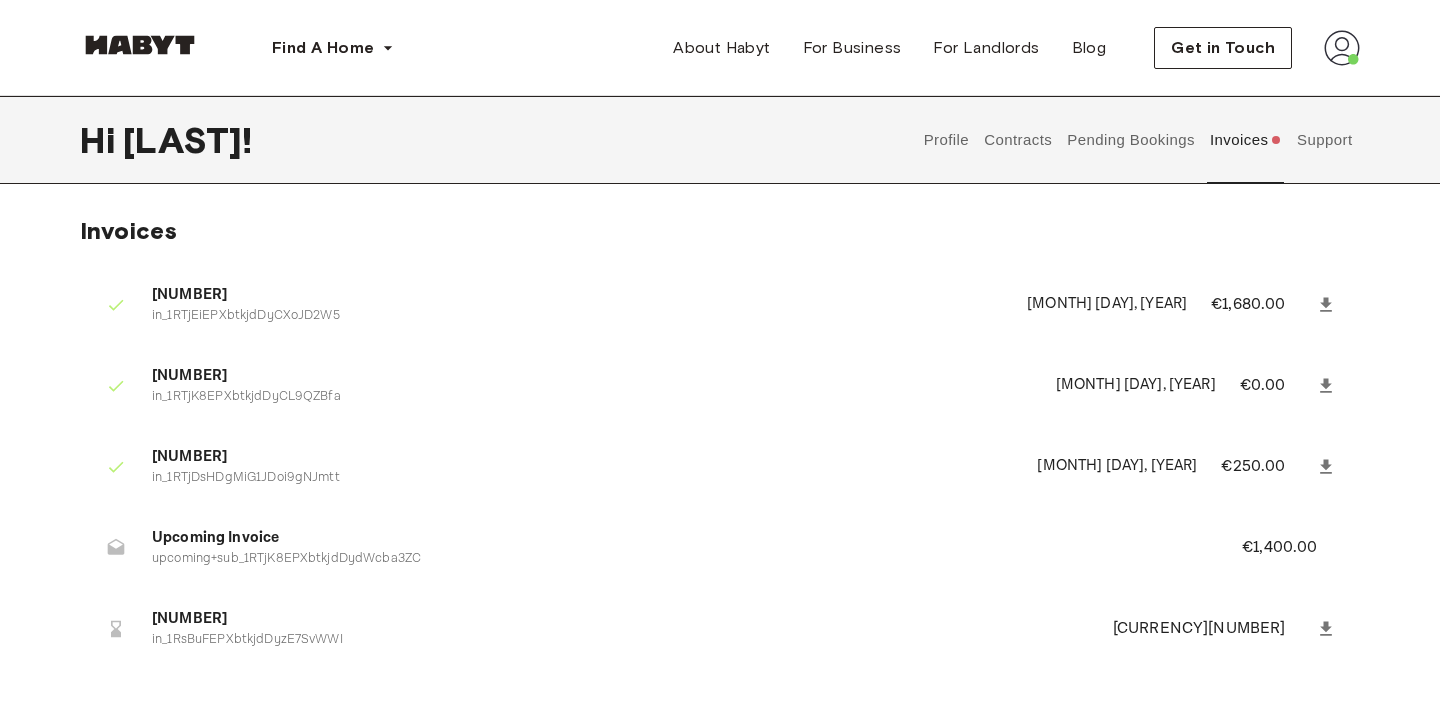 scroll, scrollTop: 60, scrollLeft: 0, axis: vertical 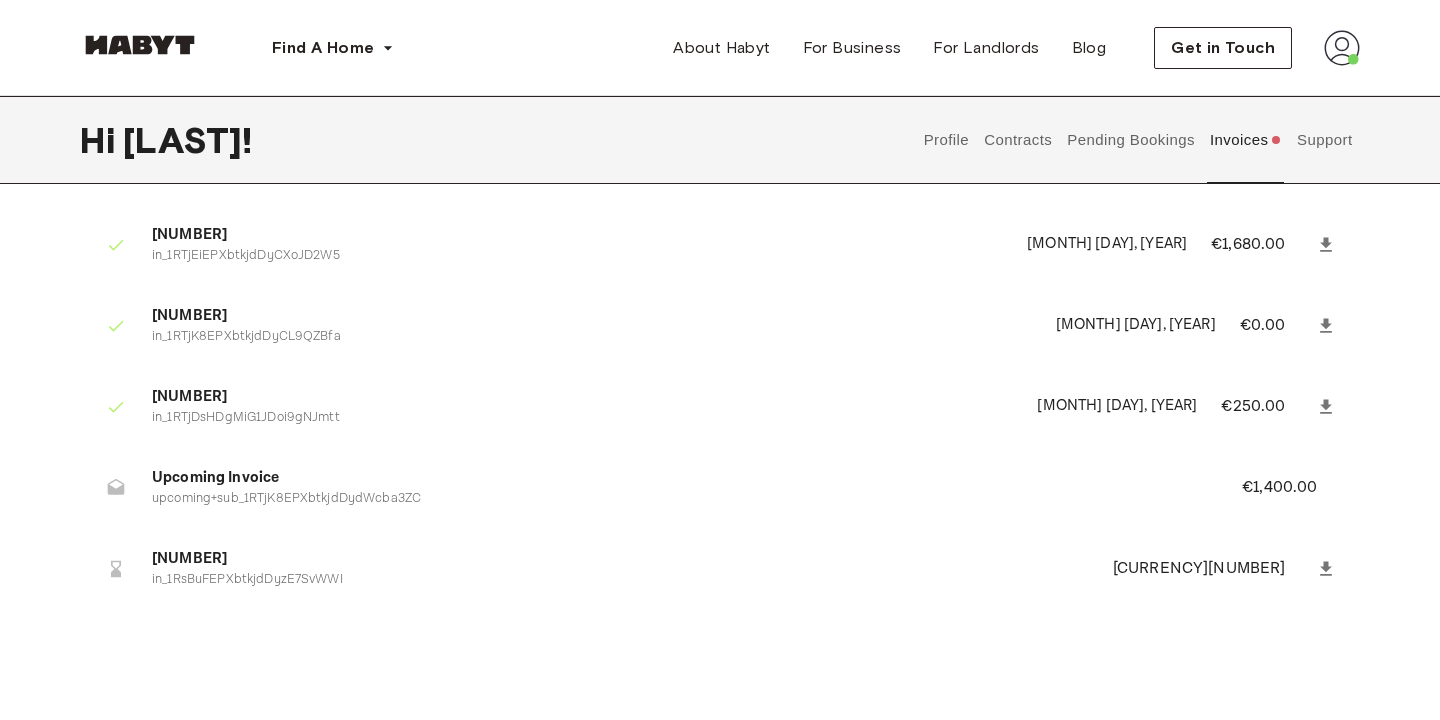 click on "Profile" at bounding box center [946, 140] 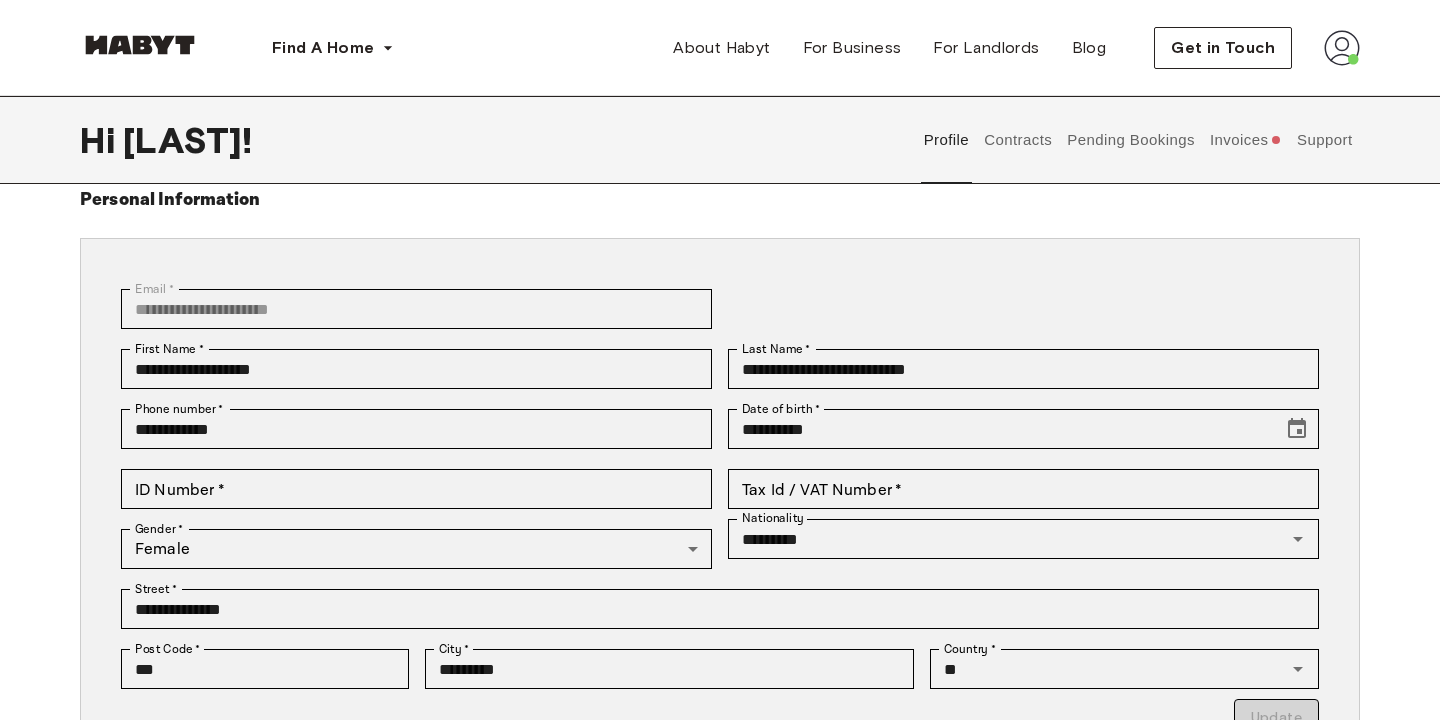 click on "Contracts" at bounding box center (1018, 140) 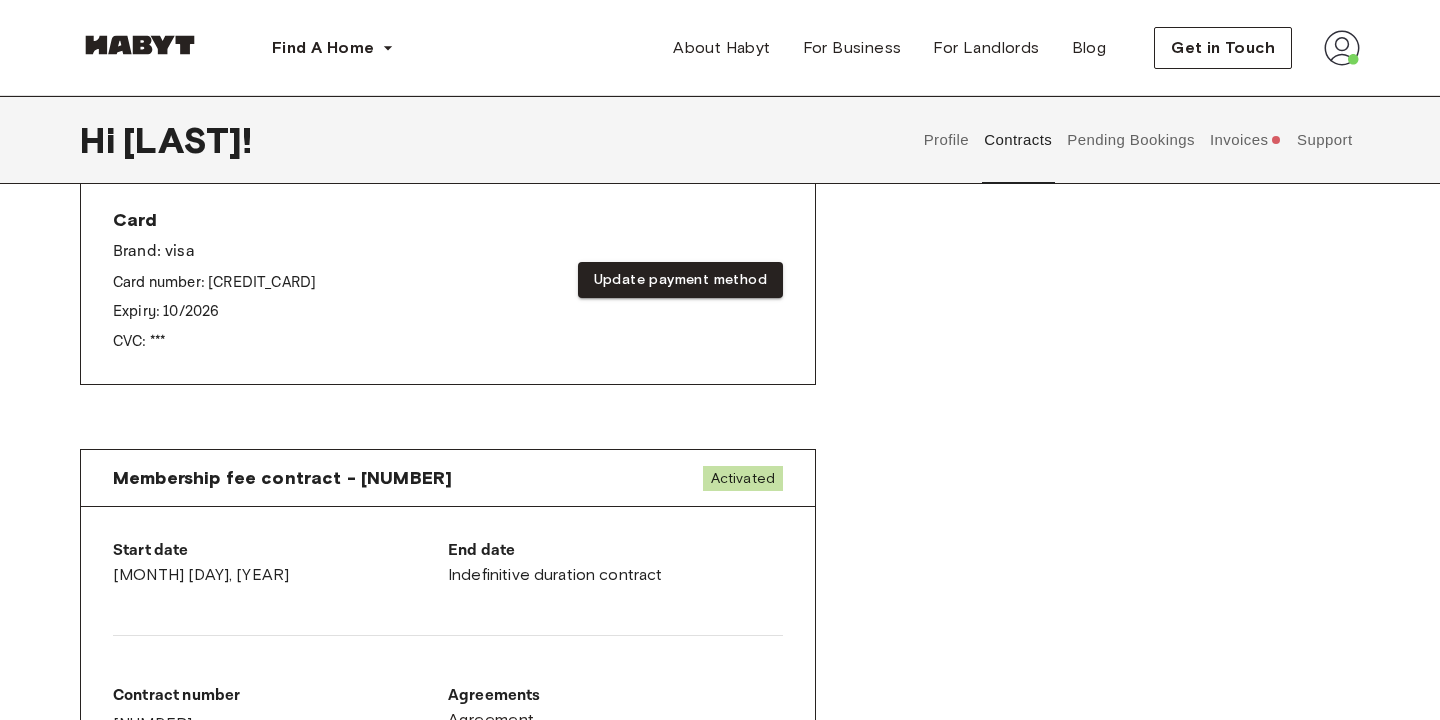 scroll, scrollTop: 765, scrollLeft: 0, axis: vertical 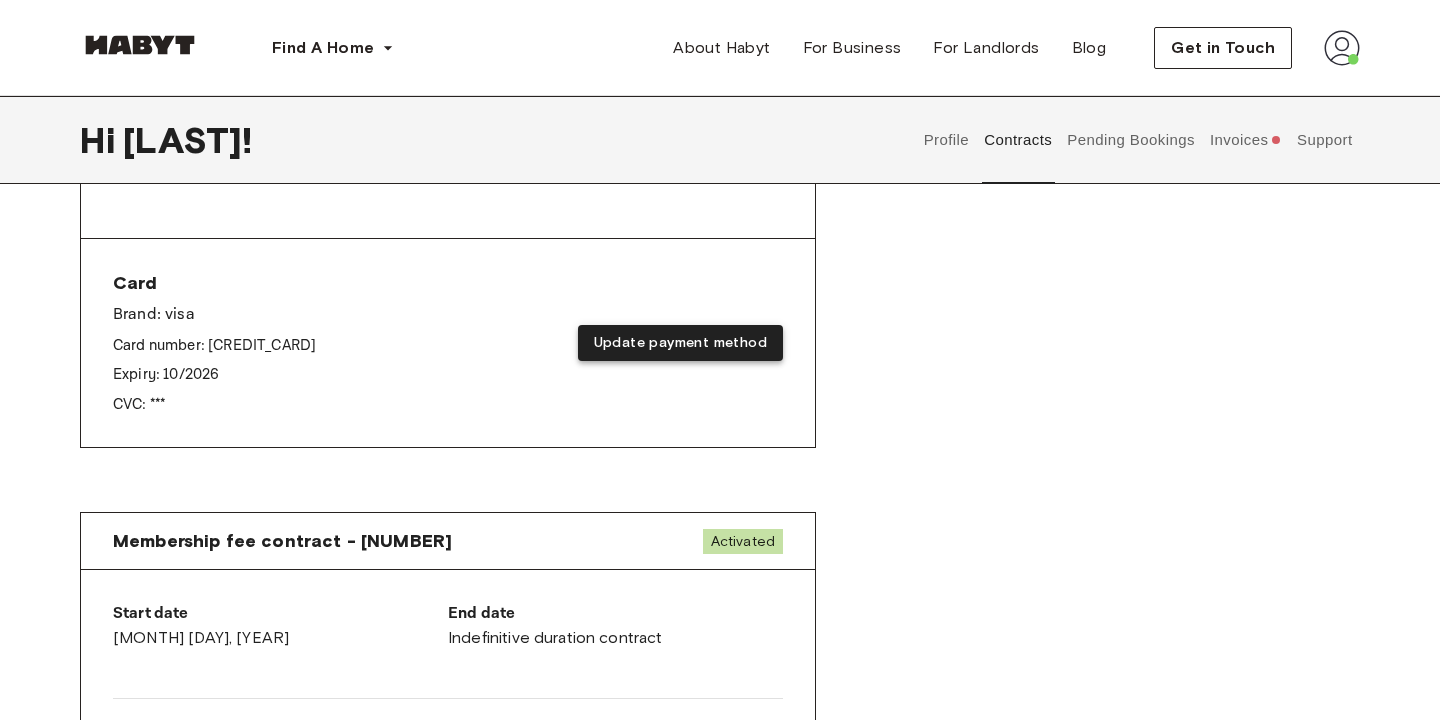 click on "Update payment method" at bounding box center [680, 343] 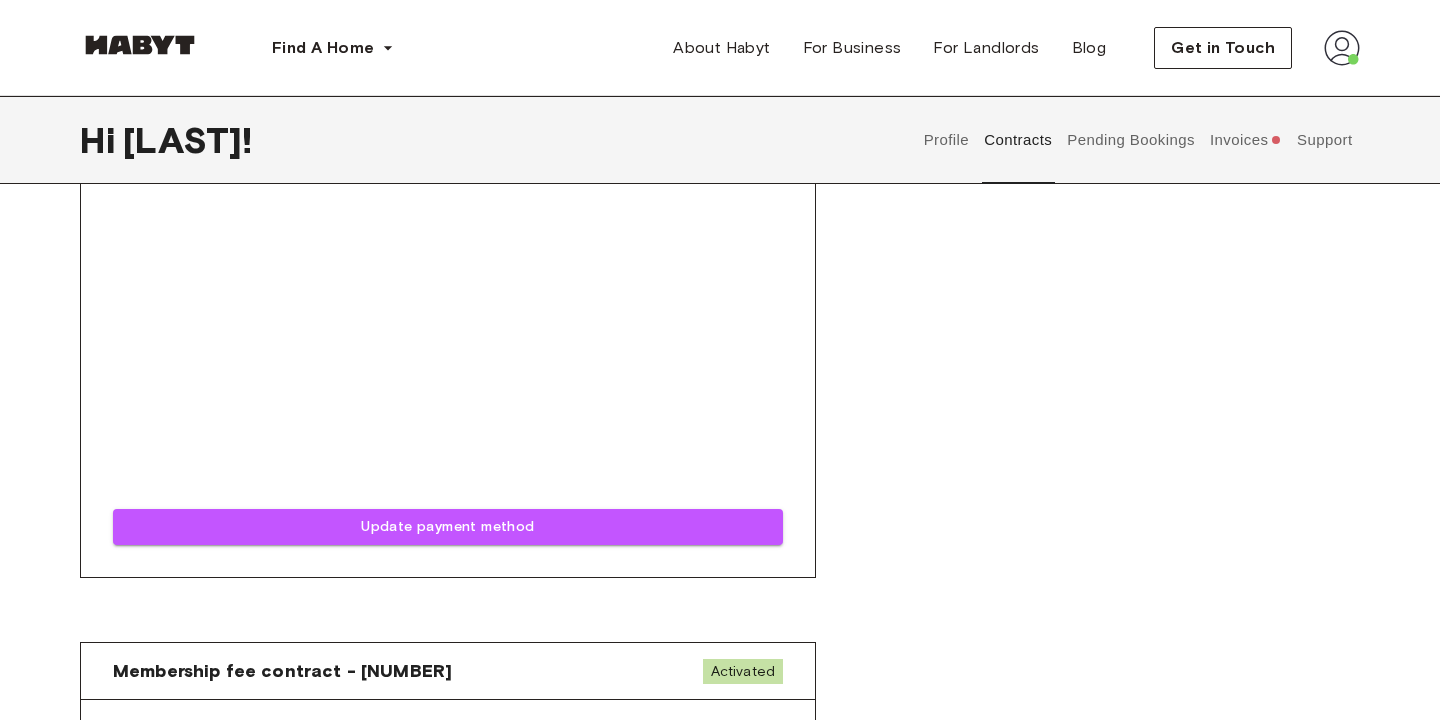 scroll, scrollTop: 1442, scrollLeft: 0, axis: vertical 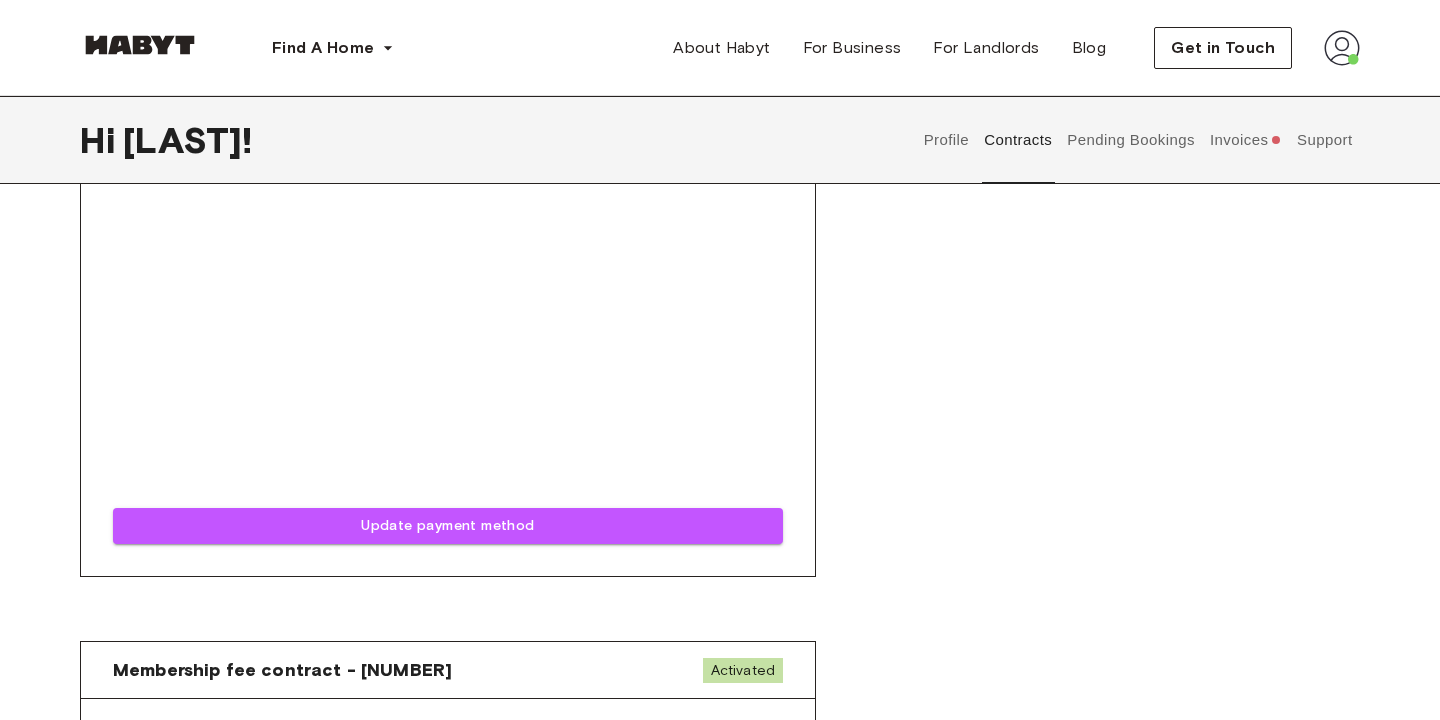 click on "Rent contract - [NUMBER] Activated ▲ ▲ Your Stay [CITY] , [NEIGHBORHOOD] [STREET] [NUMBER][LETTER] See Listing Start date [MONTH] [DAY], [YEAR] End date Indefinitive duration contract Contract number [NUMBER] Ref. number [COUNTRY_CODE]-[NUMBER]-[NUMBER]-[NUMBER] Agreements Agreement Terminate contract Card Brand:    visa Card number:    [CREDIT_CARD] Expiry:    [MONTH]  /  [YEAR] CVC:    [CVC] Update payment method Update payment method" at bounding box center [720, -286] 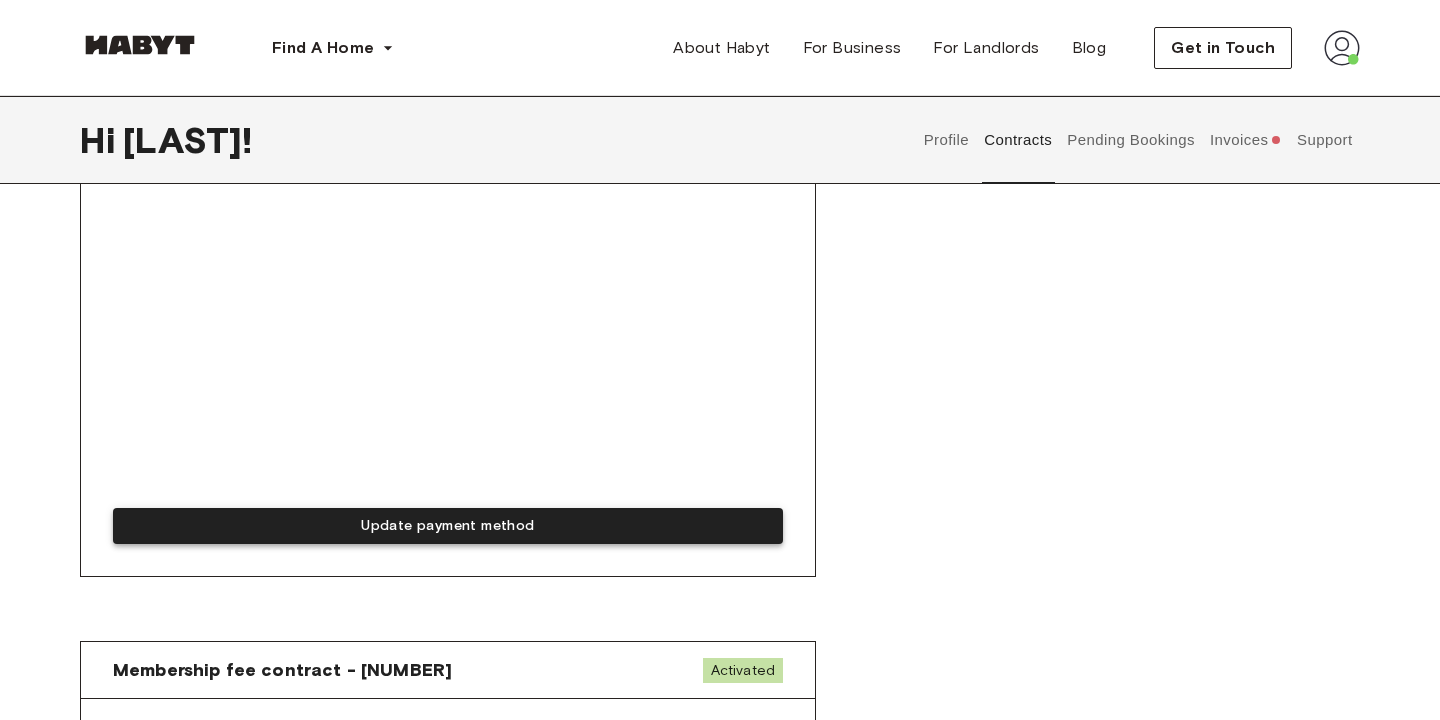 click on "Update payment method" at bounding box center (448, 526) 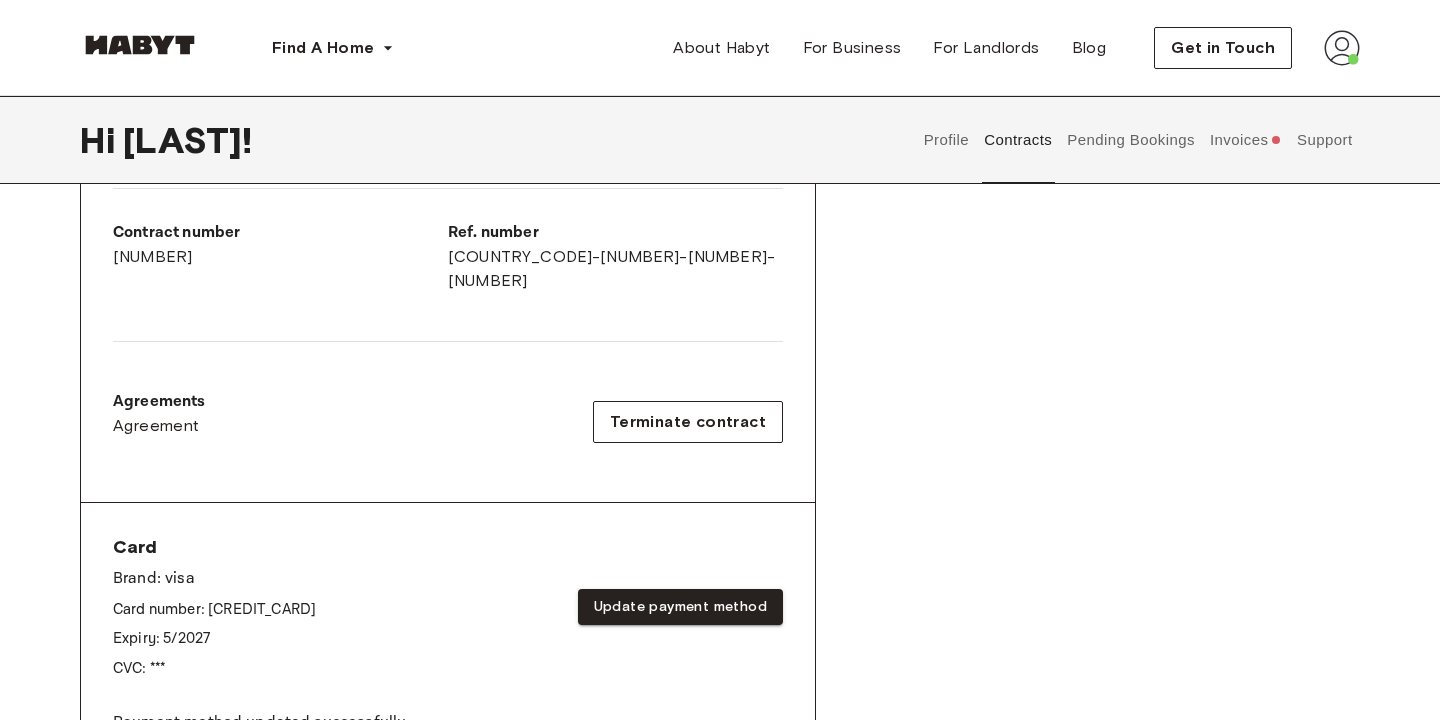 scroll, scrollTop: 500, scrollLeft: 0, axis: vertical 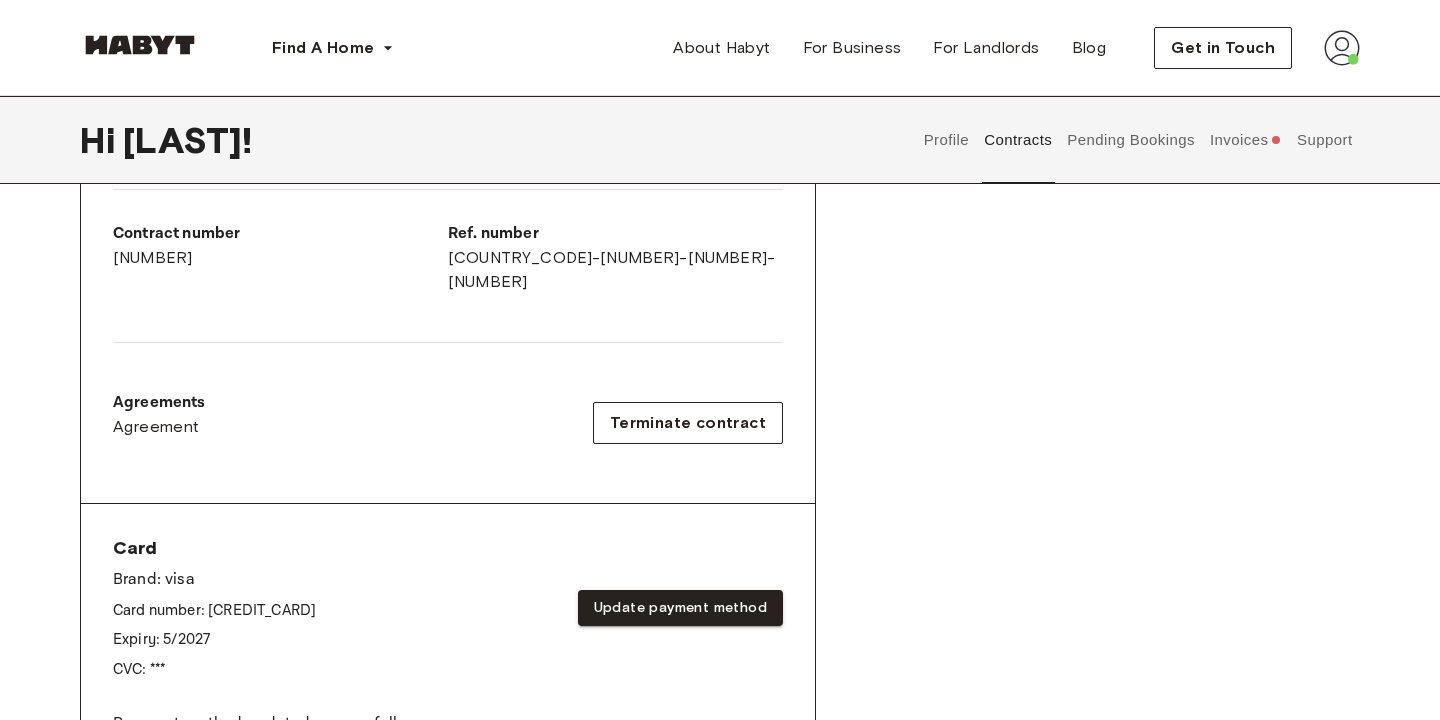 click on "Invoices" at bounding box center (1245, 140) 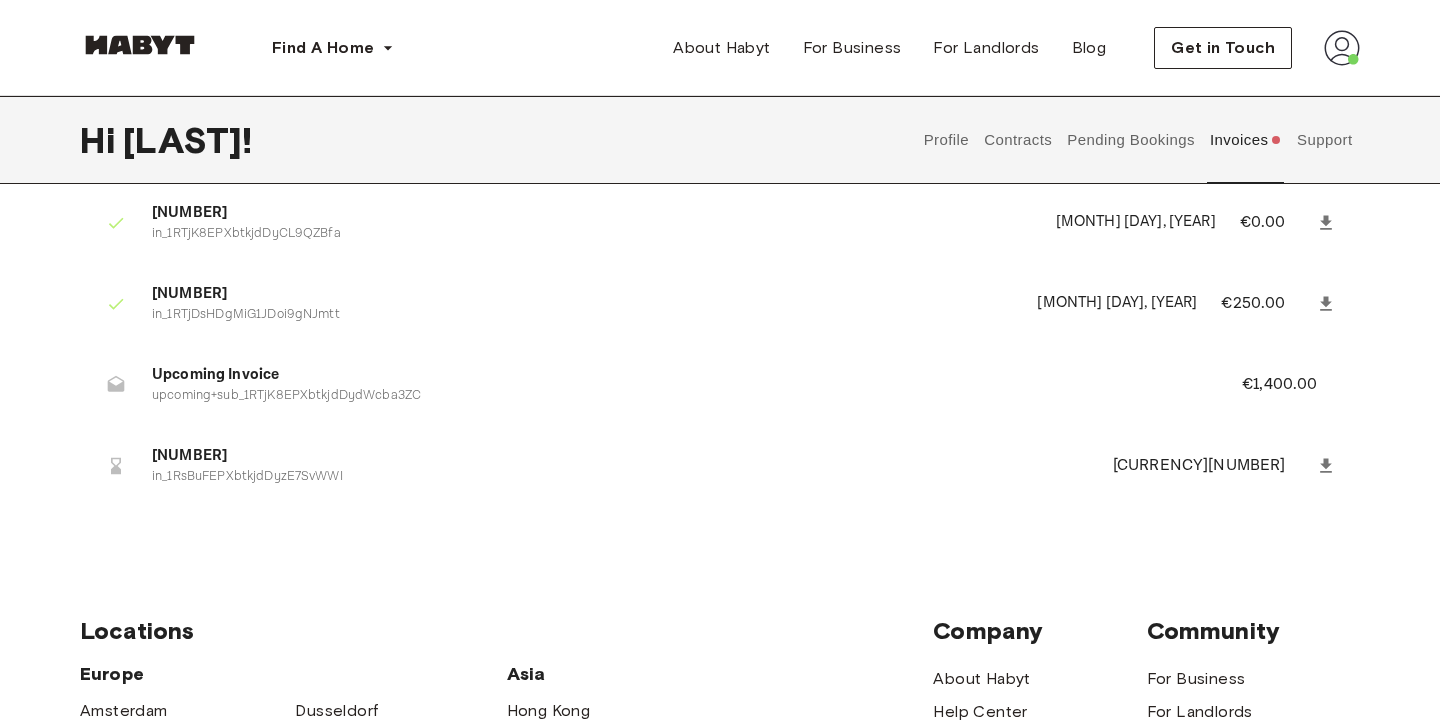 scroll, scrollTop: 156, scrollLeft: 0, axis: vertical 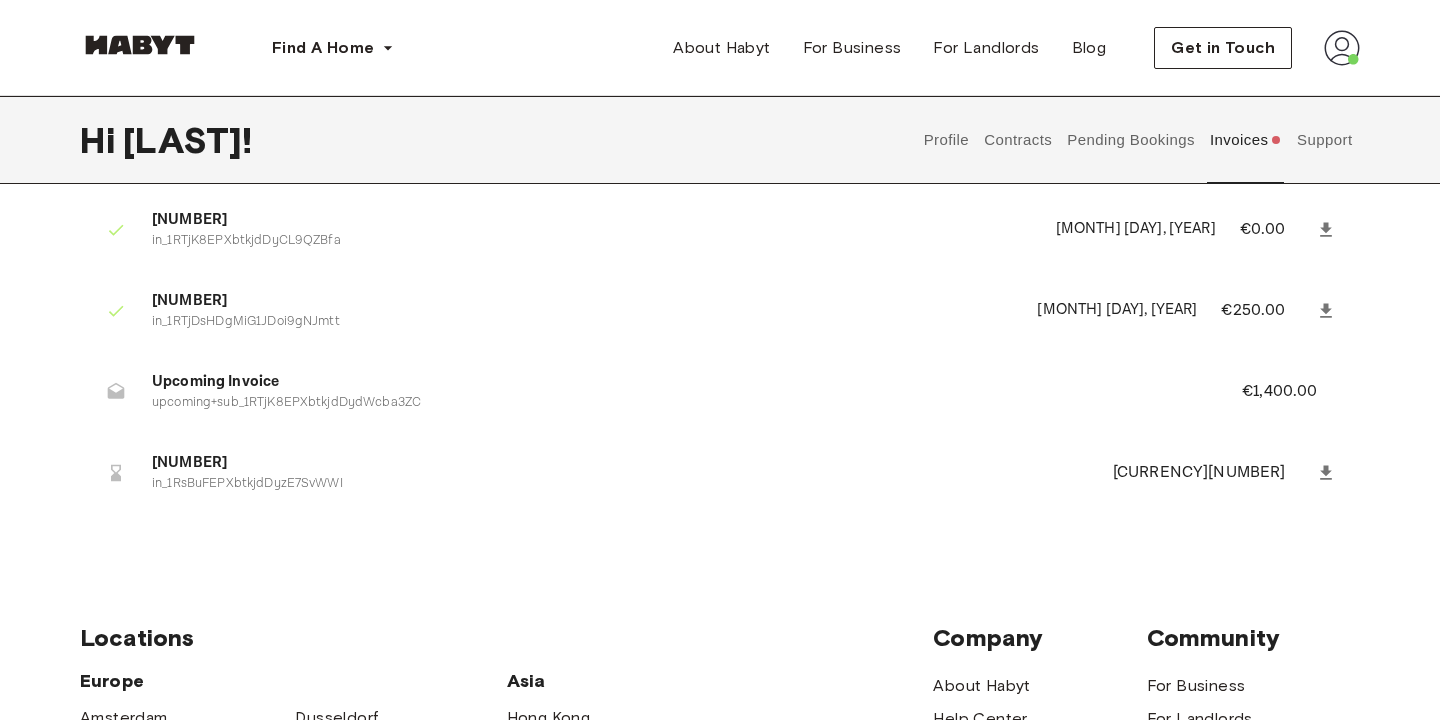 click on "[CURRENCY][NUMBER]" at bounding box center [1212, 473] 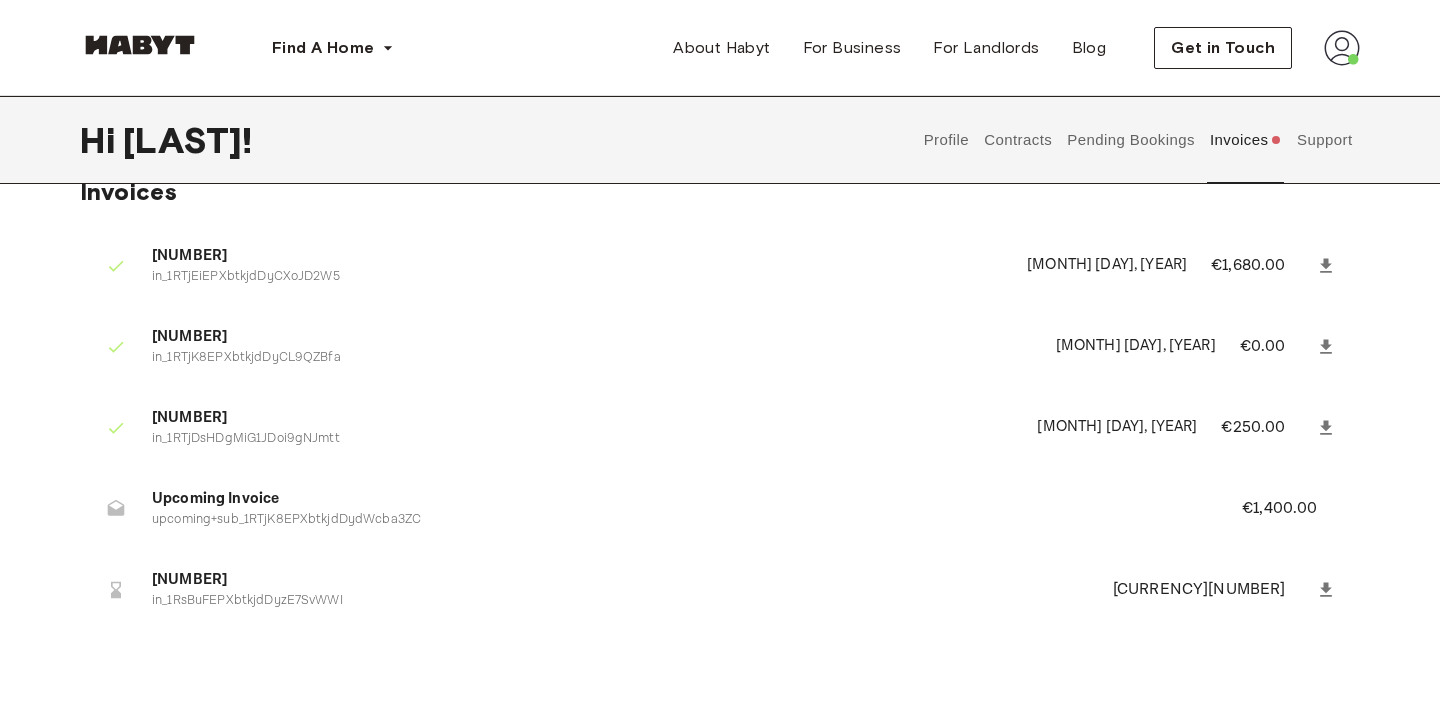 scroll, scrollTop: 0, scrollLeft: 0, axis: both 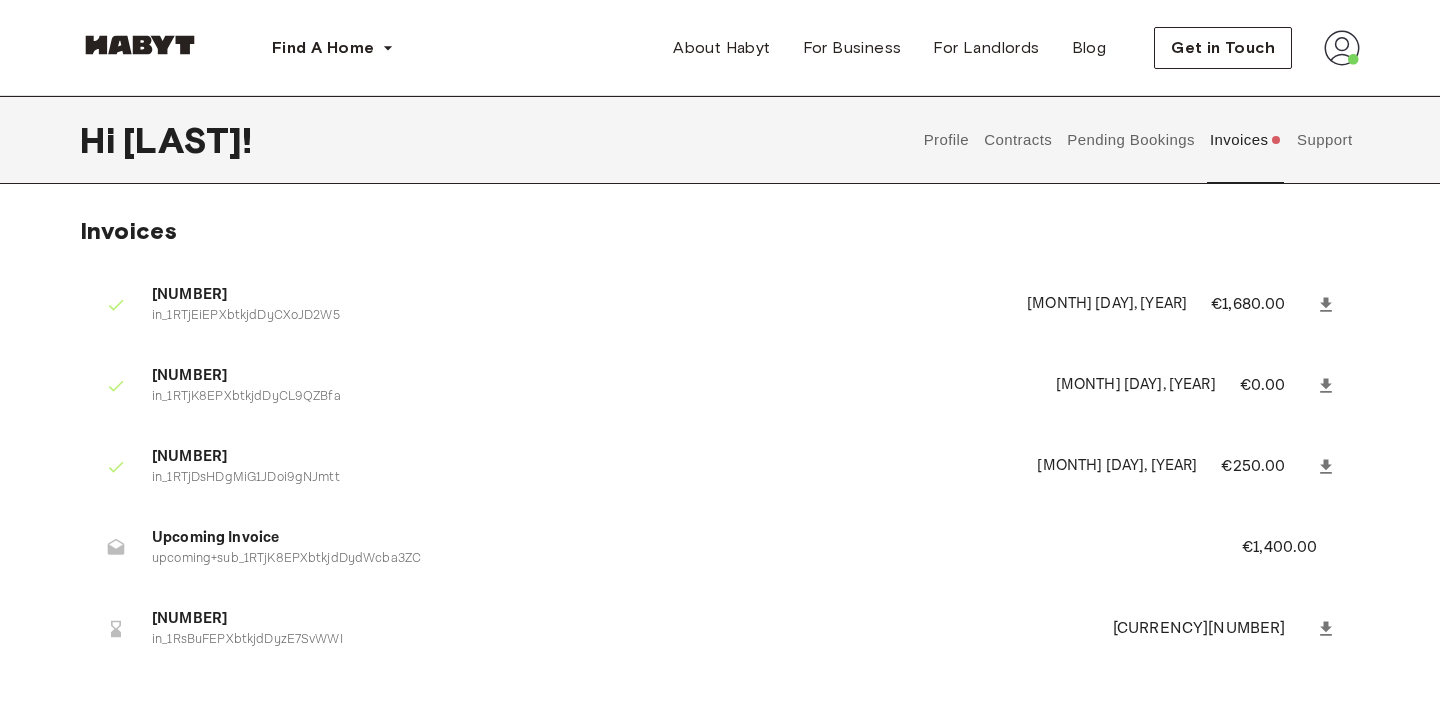 click on "Profile" at bounding box center [946, 140] 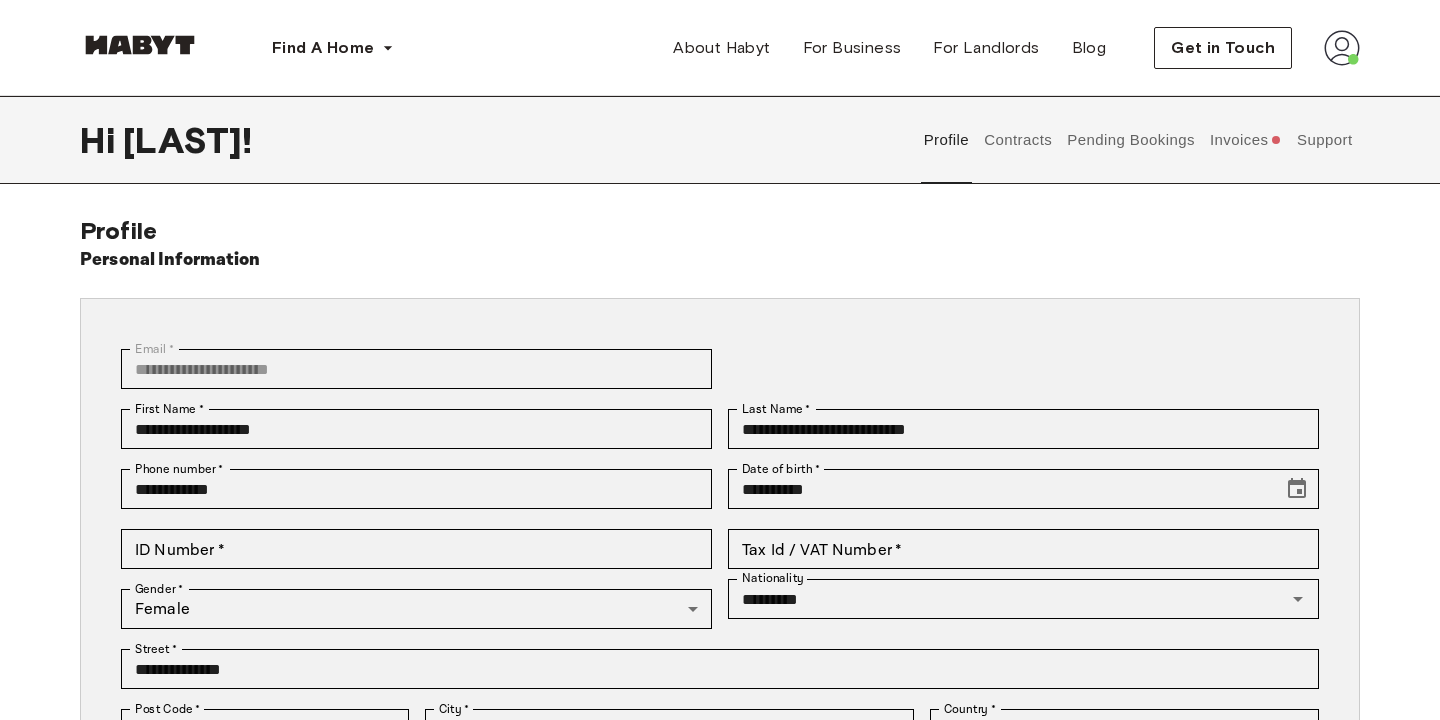 click on "Contracts" at bounding box center (1018, 140) 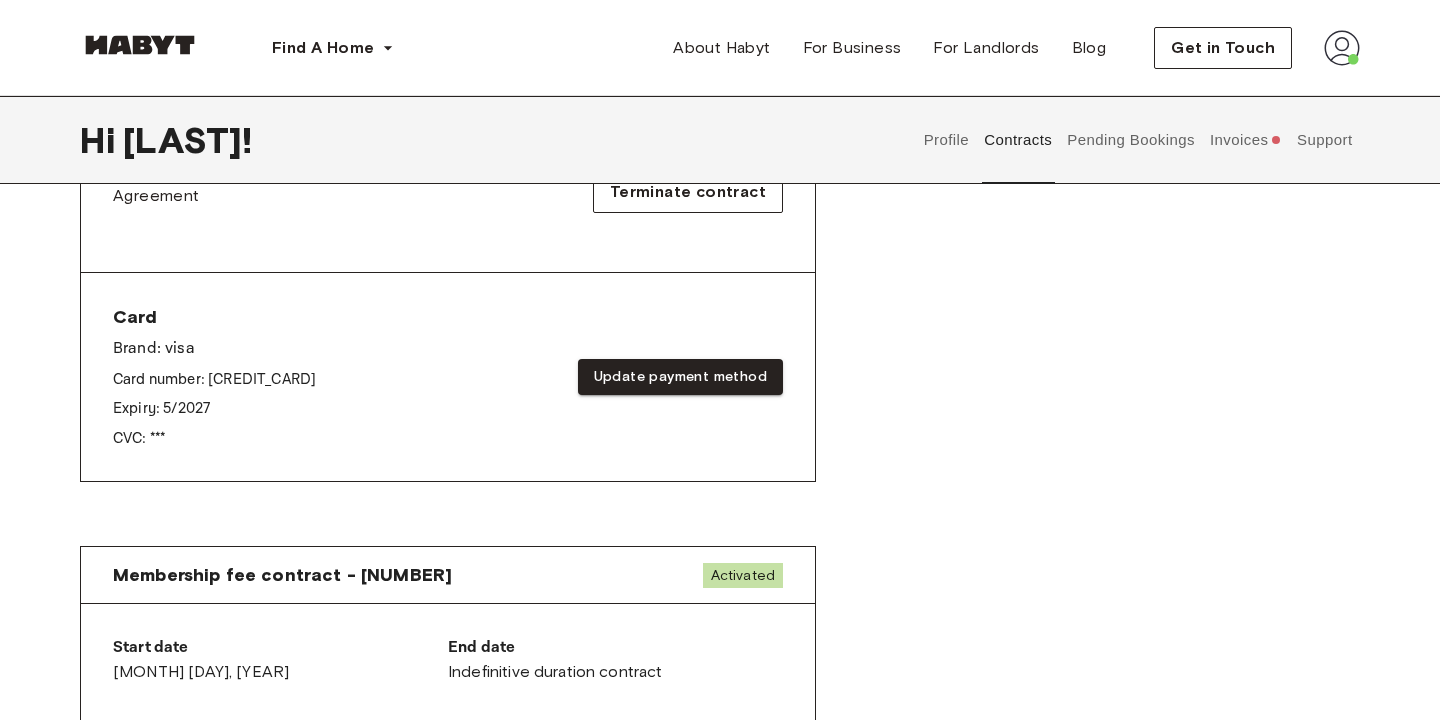 scroll, scrollTop: 760, scrollLeft: 0, axis: vertical 